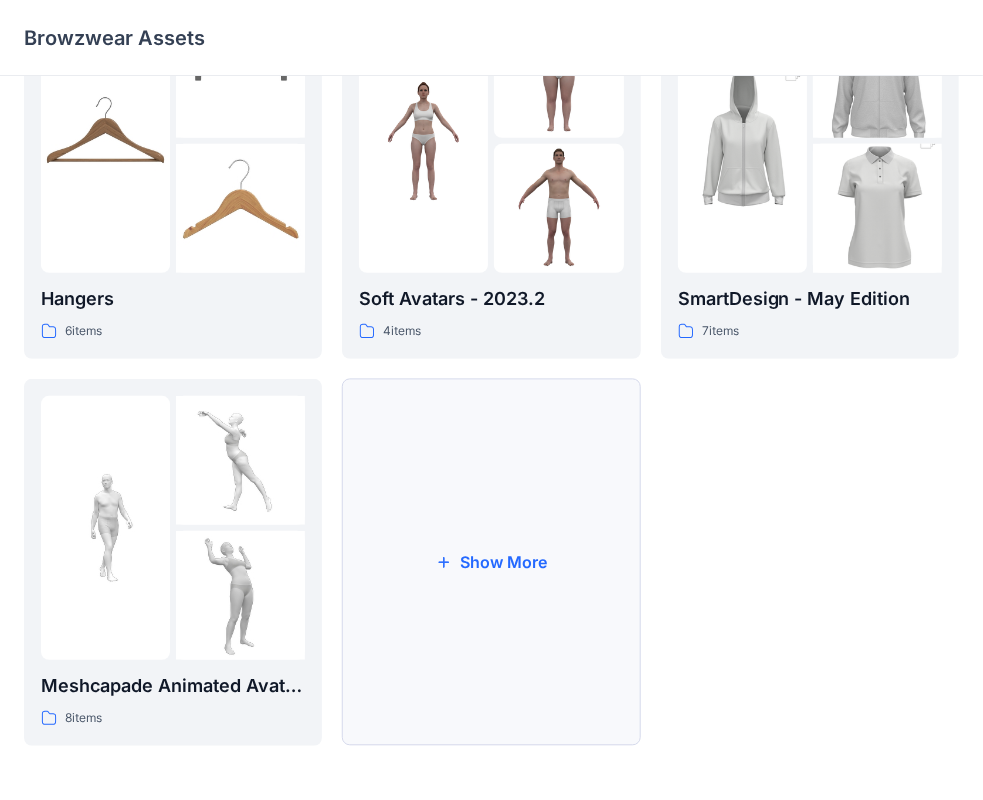 scroll, scrollTop: 496, scrollLeft: 0, axis: vertical 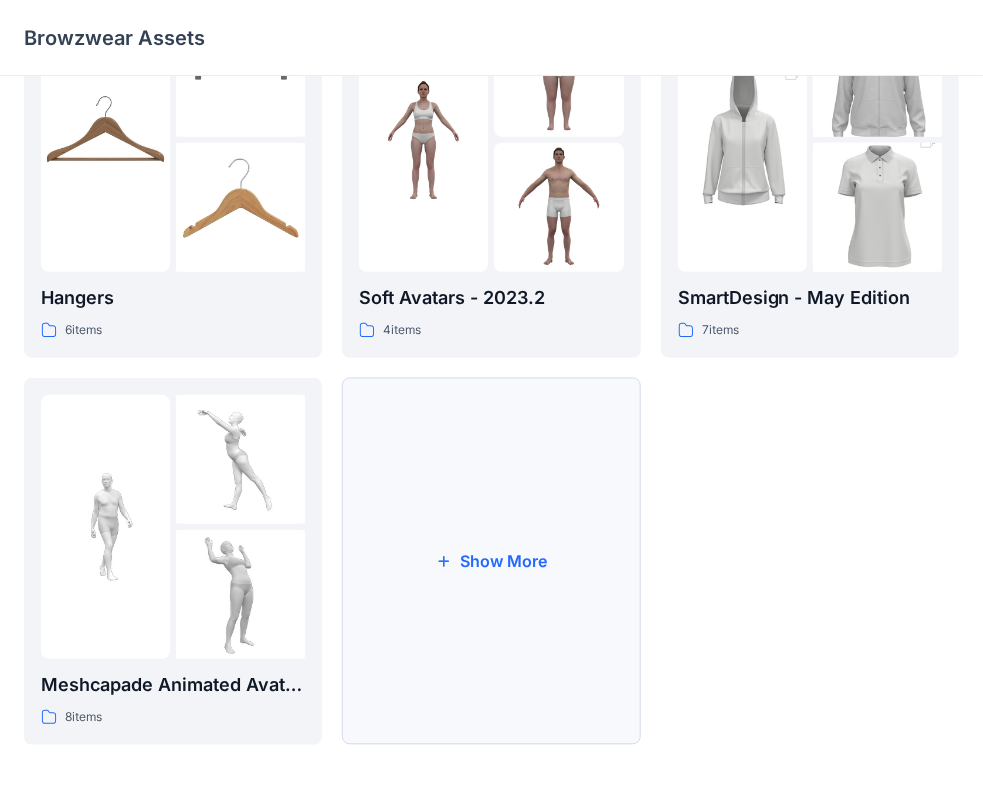 click on "Show More" at bounding box center [491, 561] 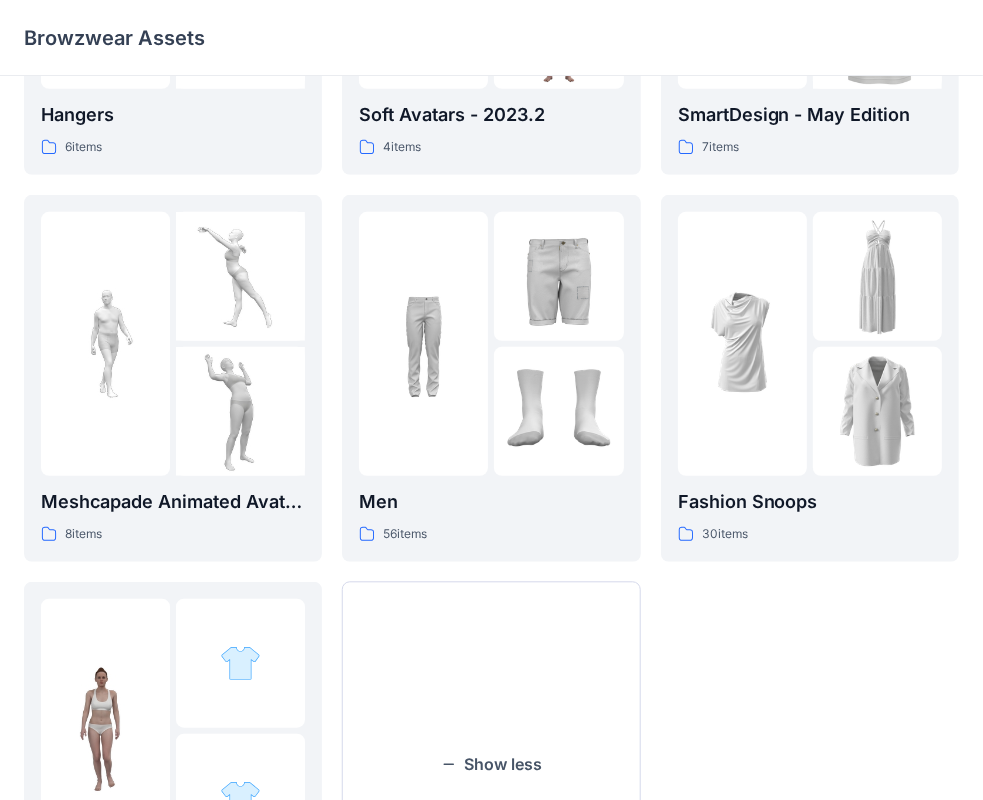 scroll, scrollTop: 696, scrollLeft: 0, axis: vertical 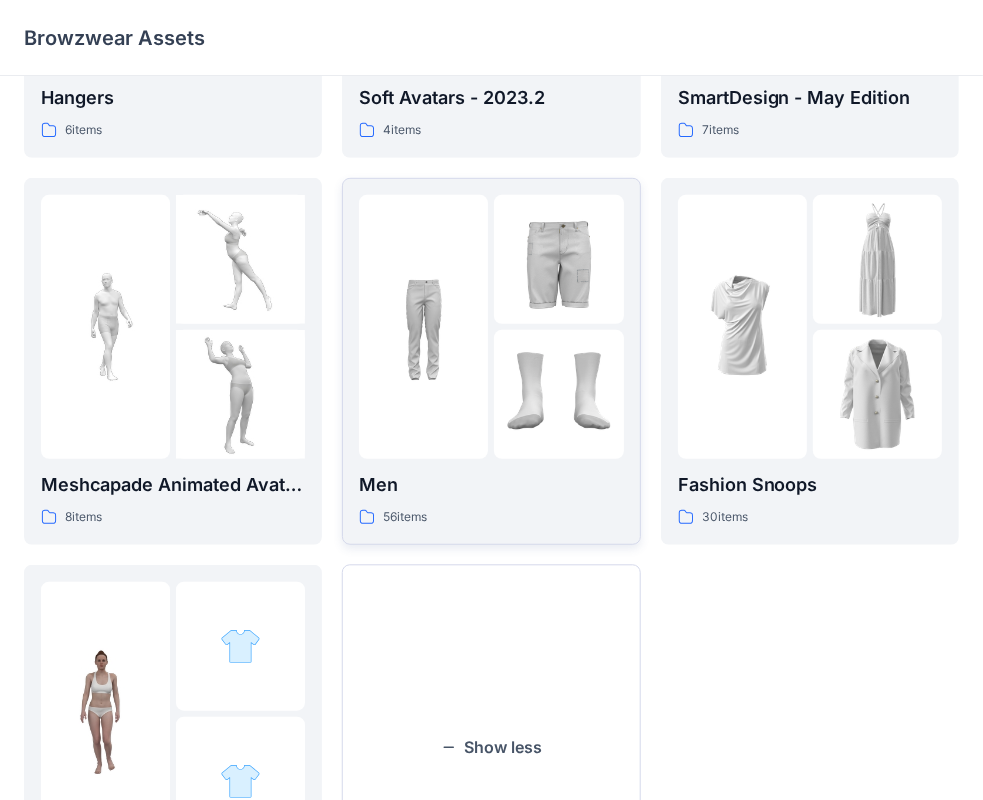 click at bounding box center (558, 394) 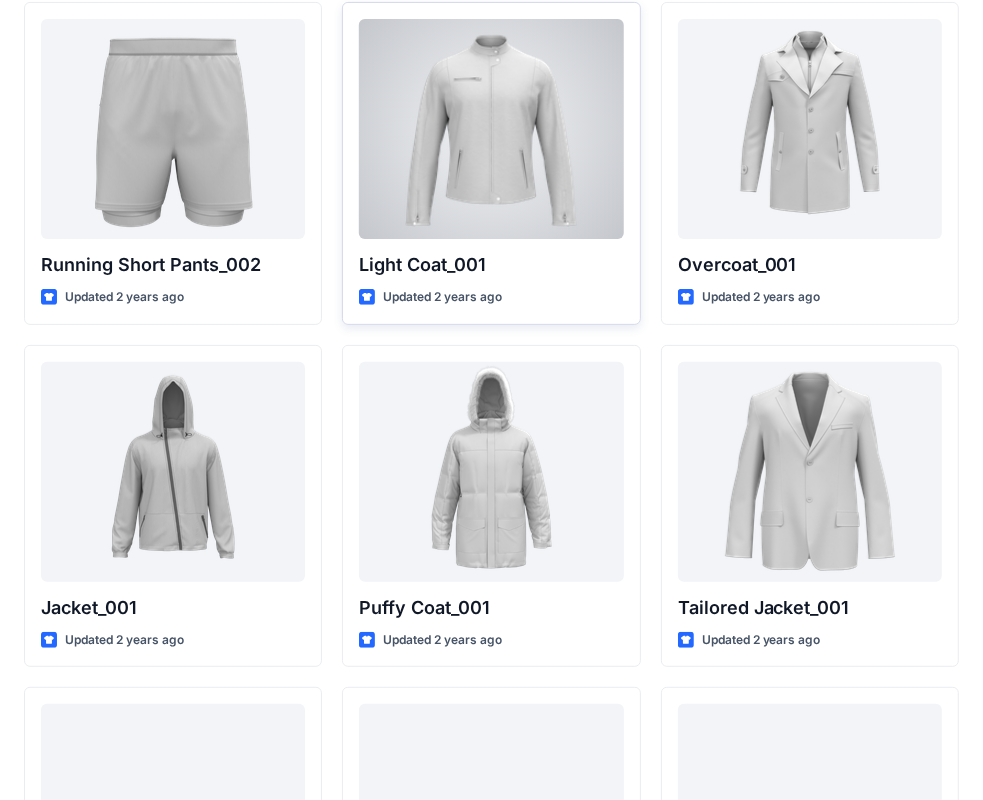 scroll, scrollTop: 5450, scrollLeft: 0, axis: vertical 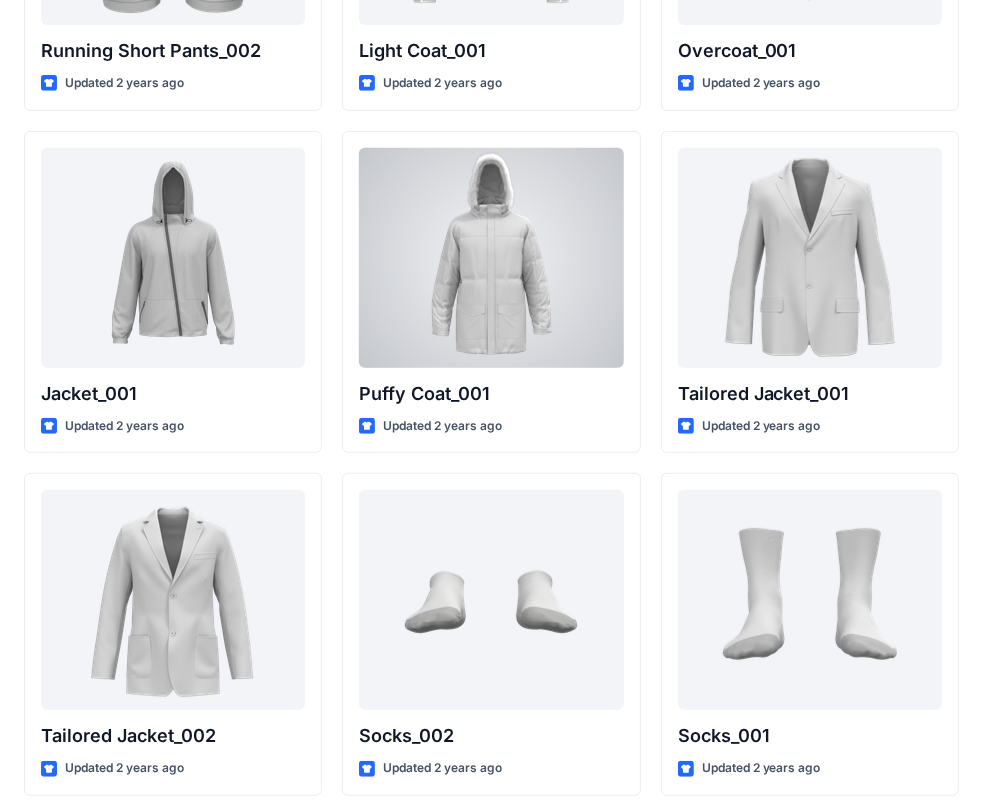 click at bounding box center (491, 258) 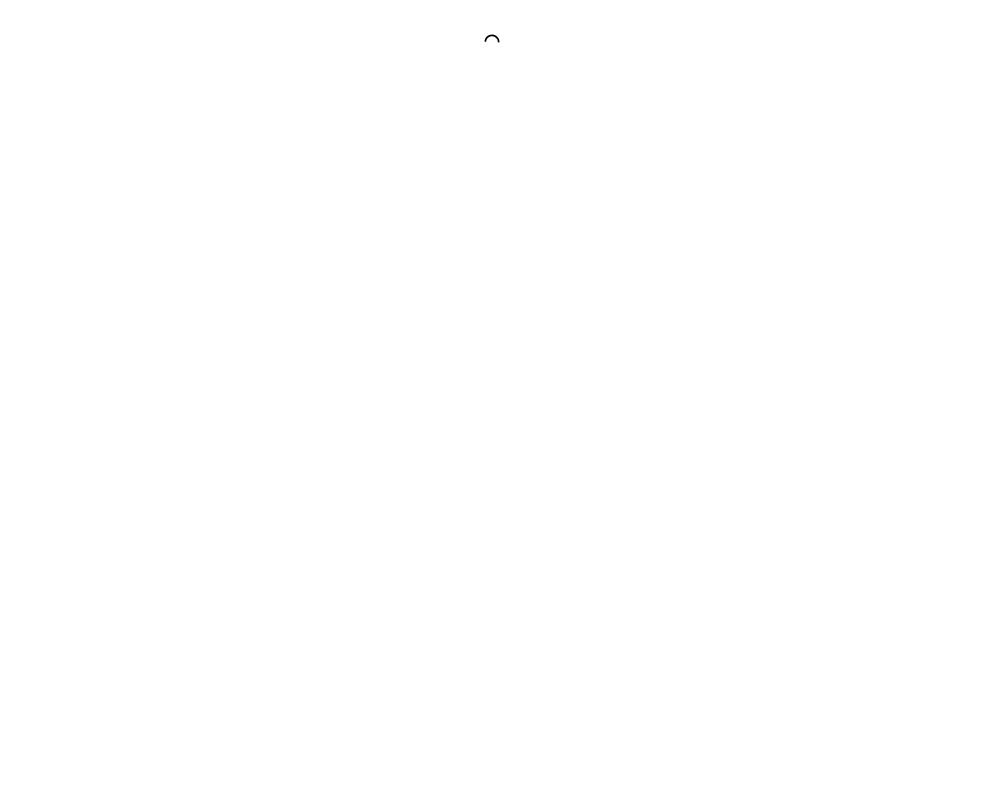 scroll, scrollTop: 0, scrollLeft: 0, axis: both 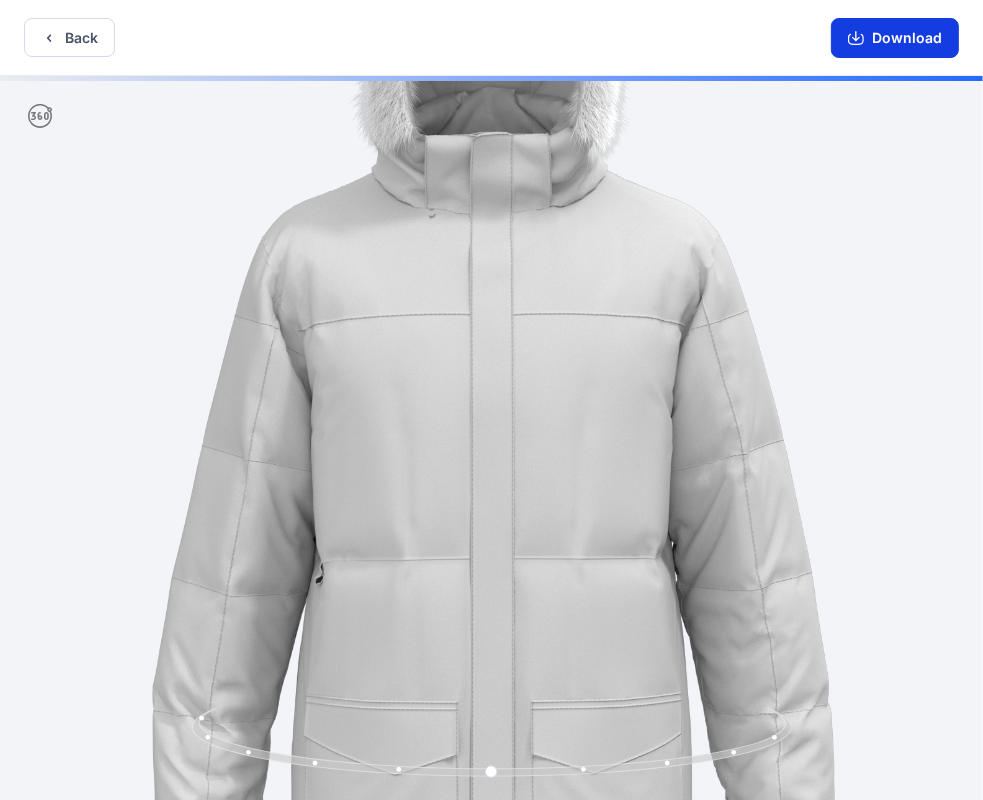 click on "Download" at bounding box center [895, 38] 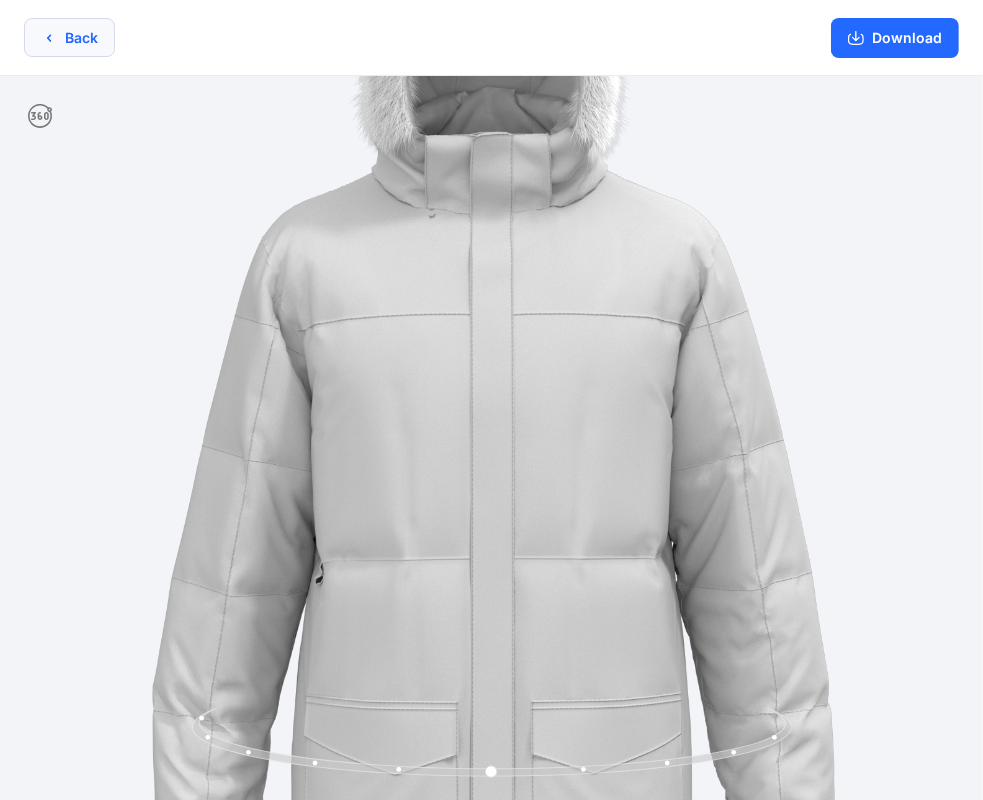 click on "Back" at bounding box center (69, 37) 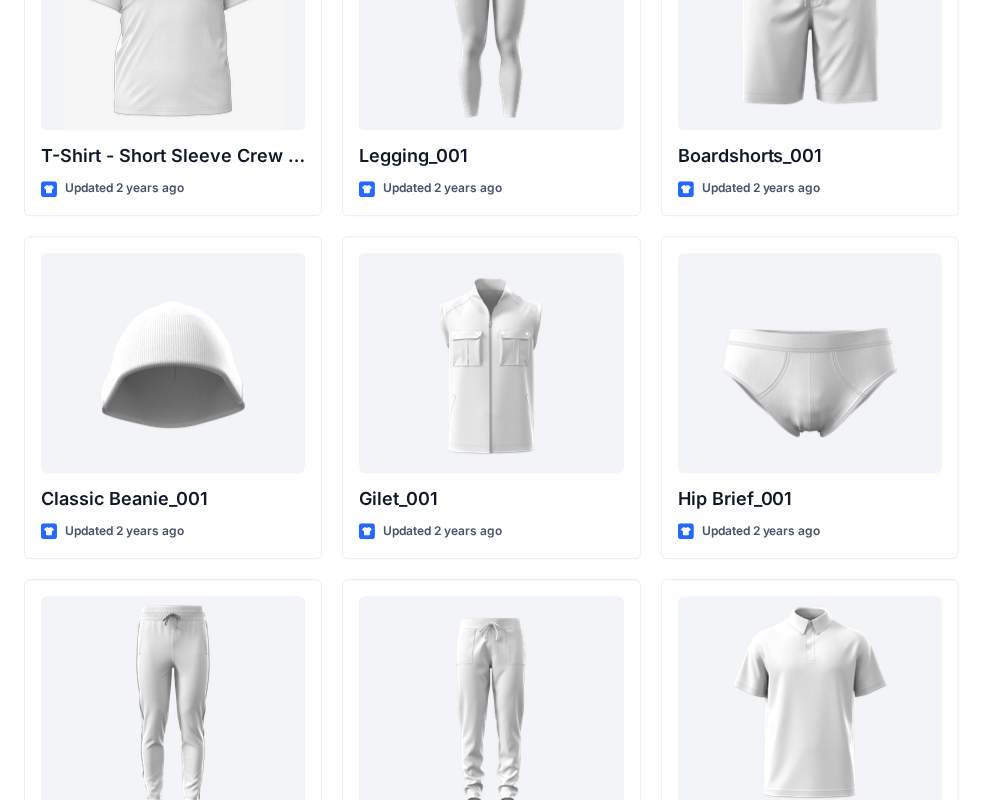 scroll, scrollTop: 3604, scrollLeft: 0, axis: vertical 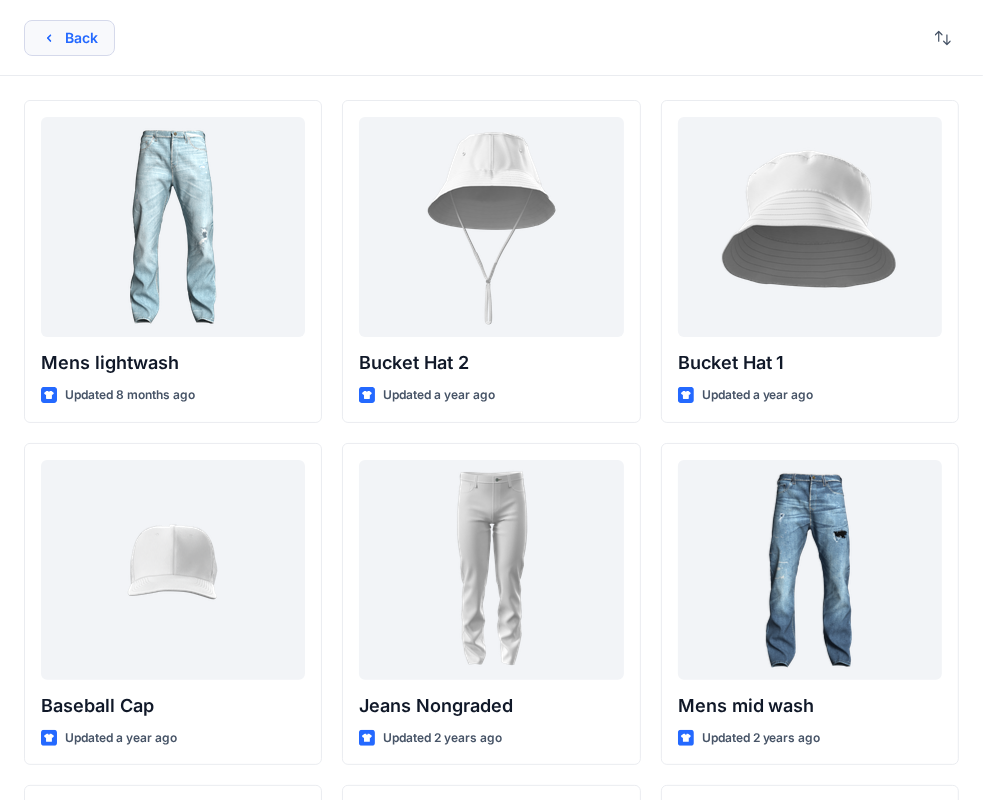 click on "Back" at bounding box center [69, 38] 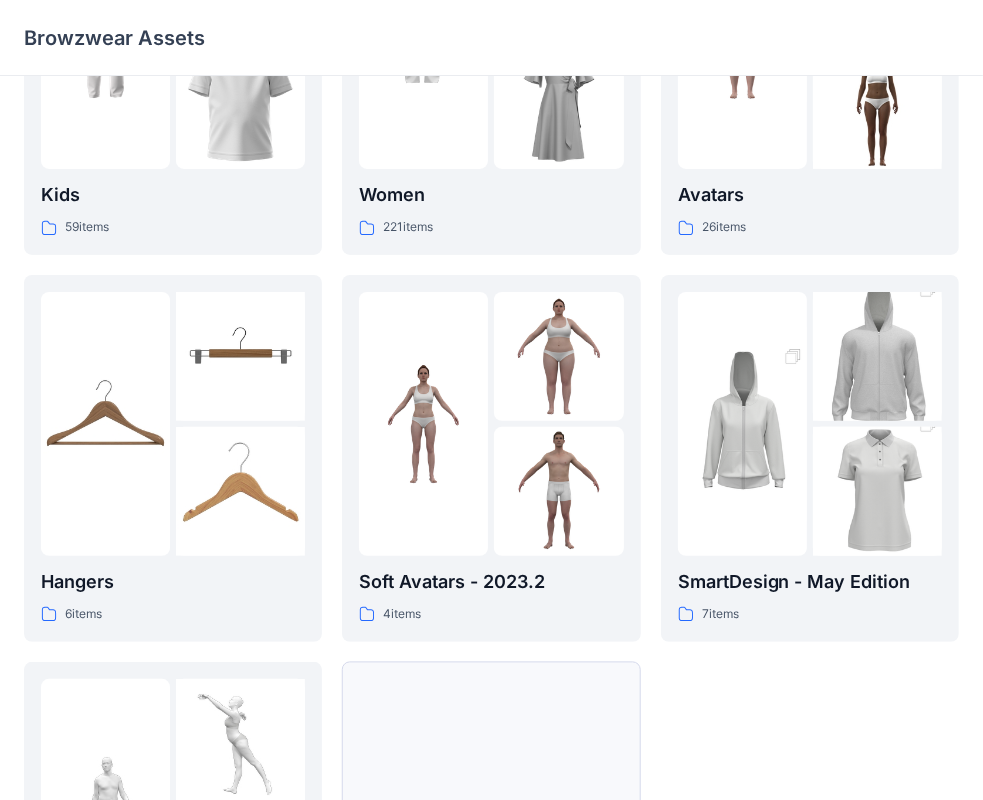 scroll, scrollTop: 0, scrollLeft: 0, axis: both 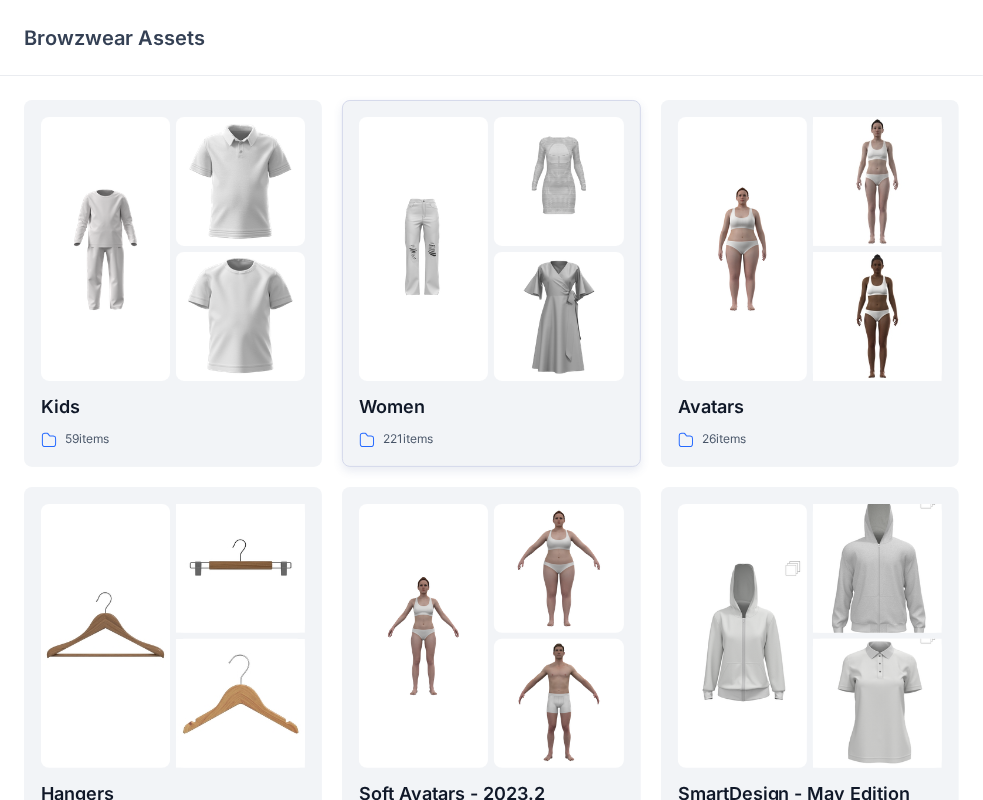 click at bounding box center (558, 316) 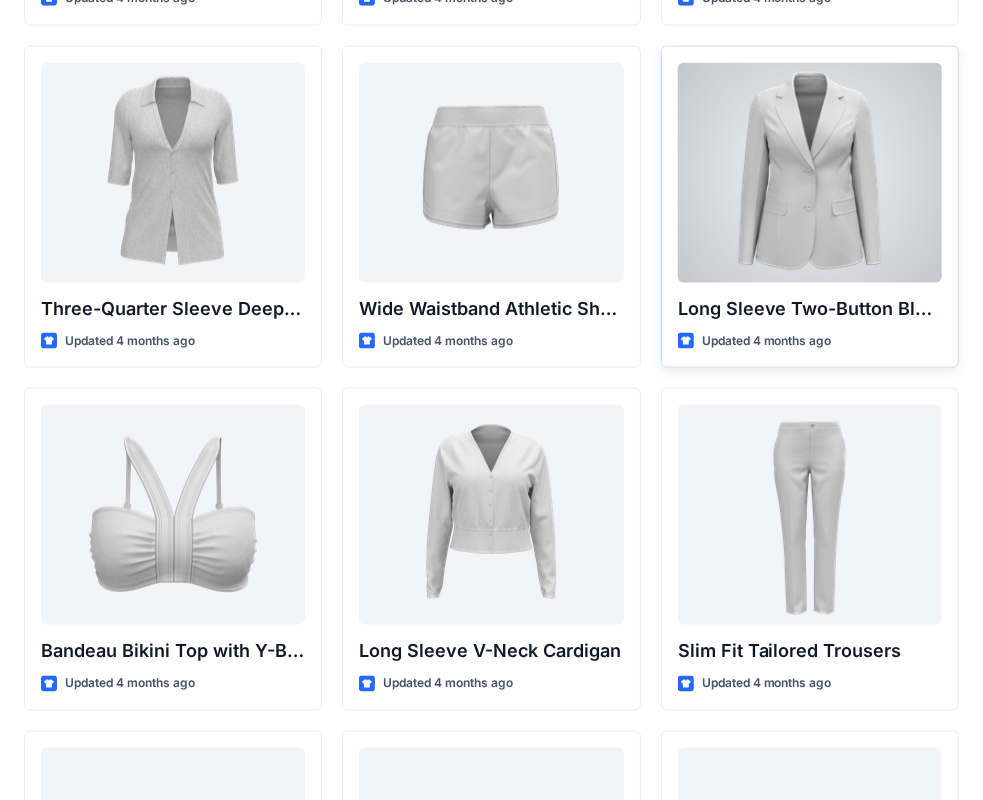 scroll, scrollTop: 2113, scrollLeft: 0, axis: vertical 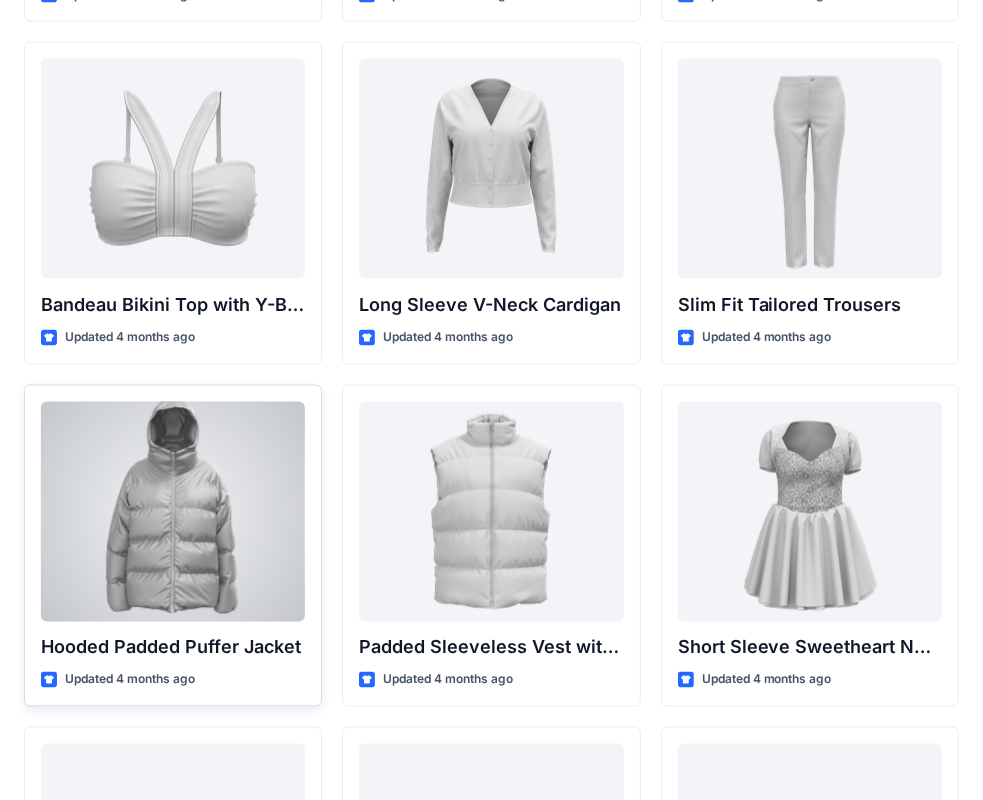 click at bounding box center (173, 512) 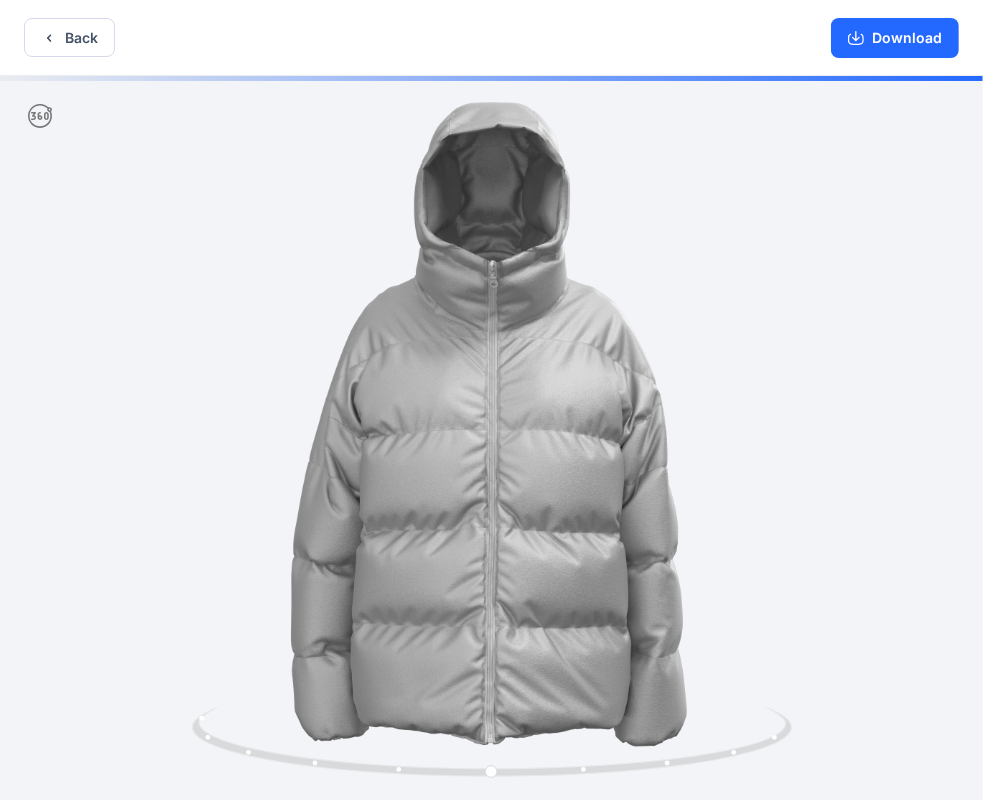 drag, startPoint x: 895, startPoint y: 36, endPoint x: 770, endPoint y: 39, distance: 125.035995 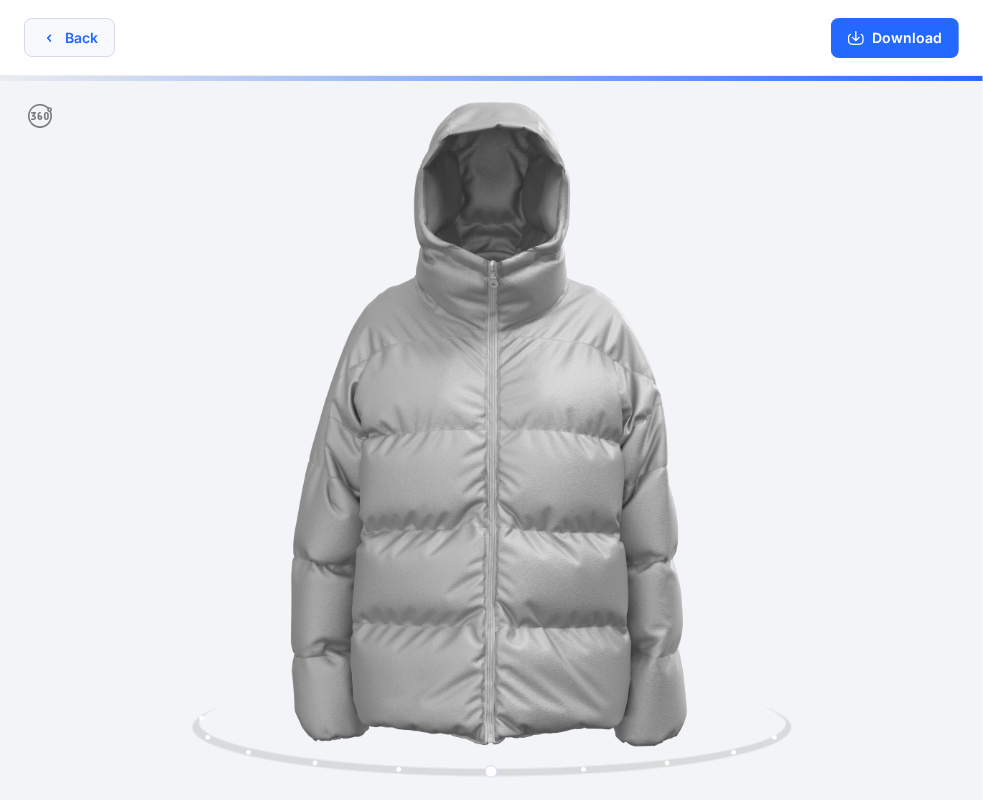 click on "Back" at bounding box center (69, 37) 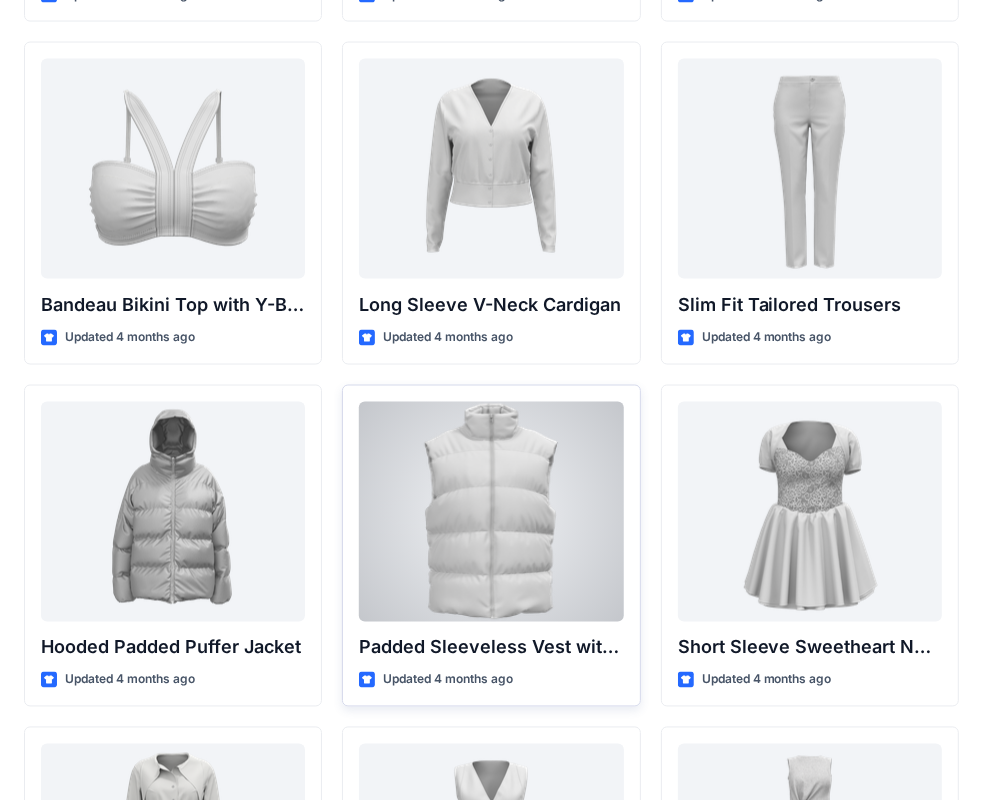 click at bounding box center [491, 512] 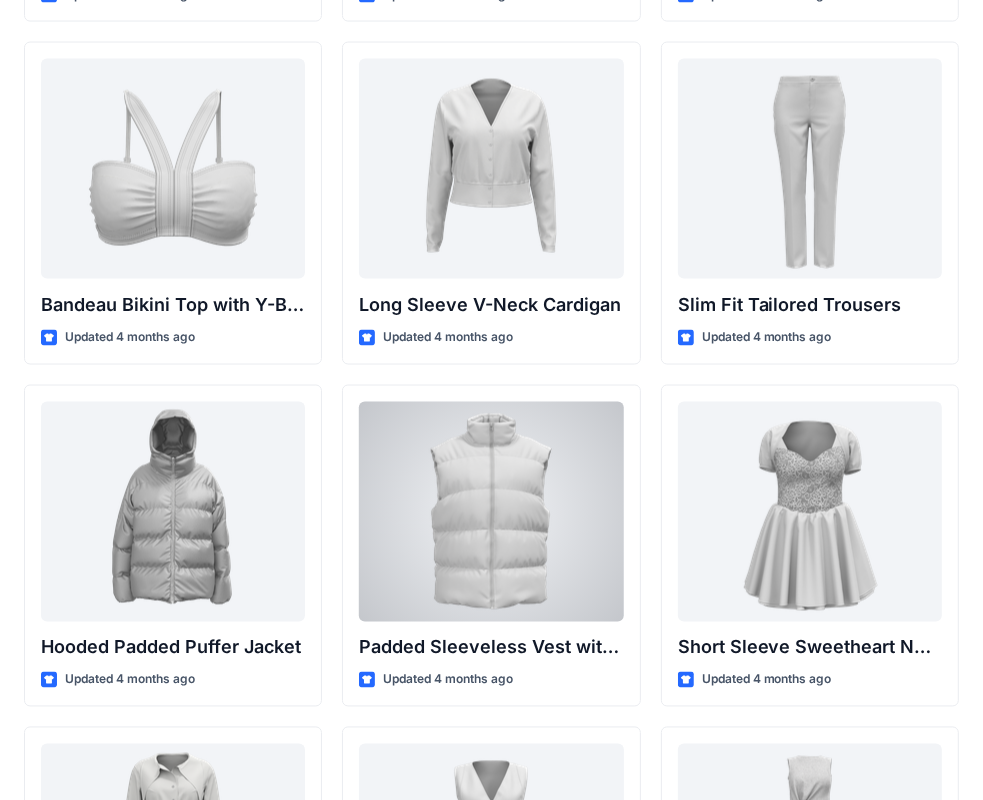 scroll, scrollTop: 0, scrollLeft: 0, axis: both 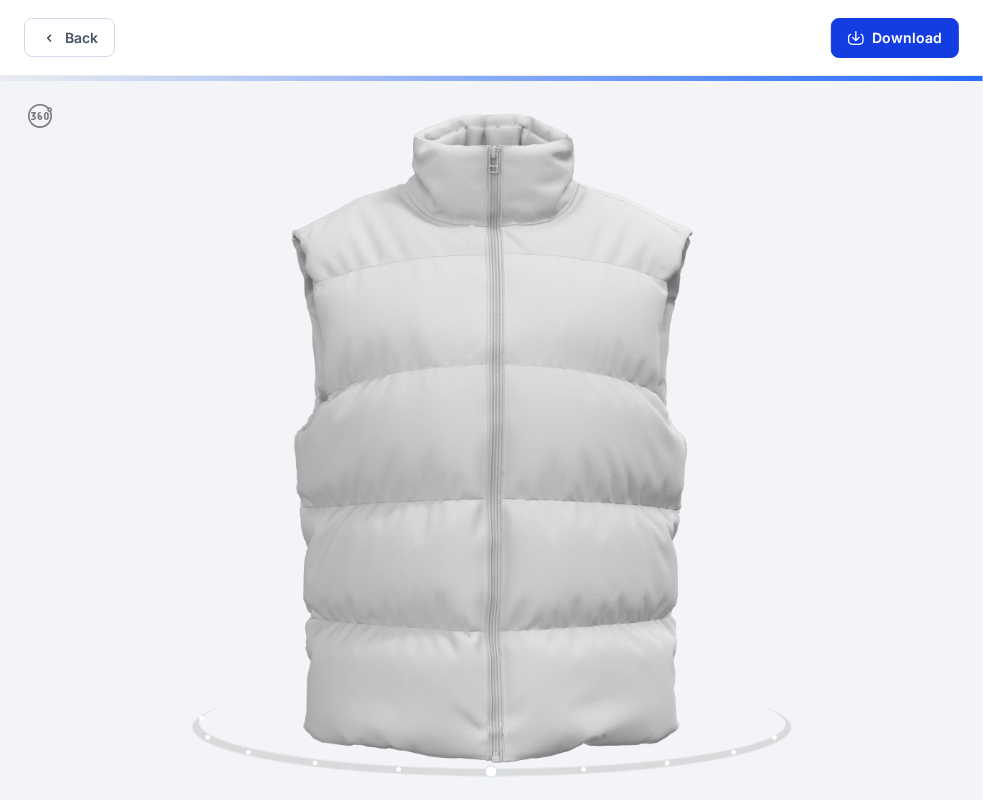 click on "Download" at bounding box center [895, 38] 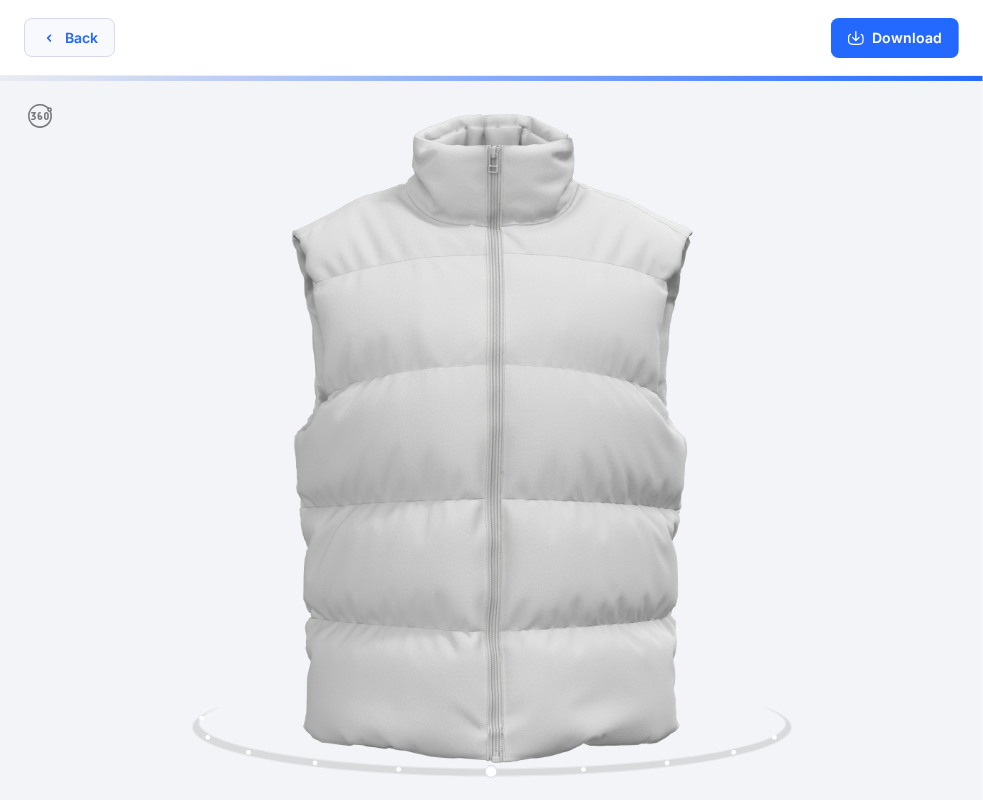 click on "Back" at bounding box center [69, 37] 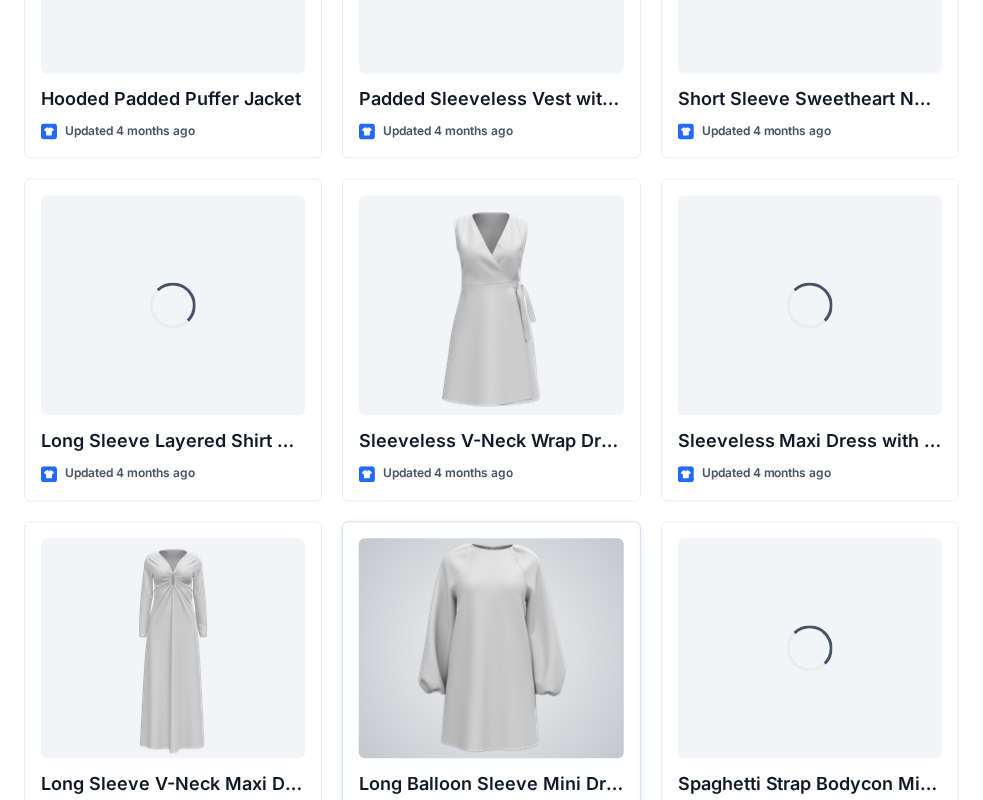 scroll, scrollTop: 3013, scrollLeft: 0, axis: vertical 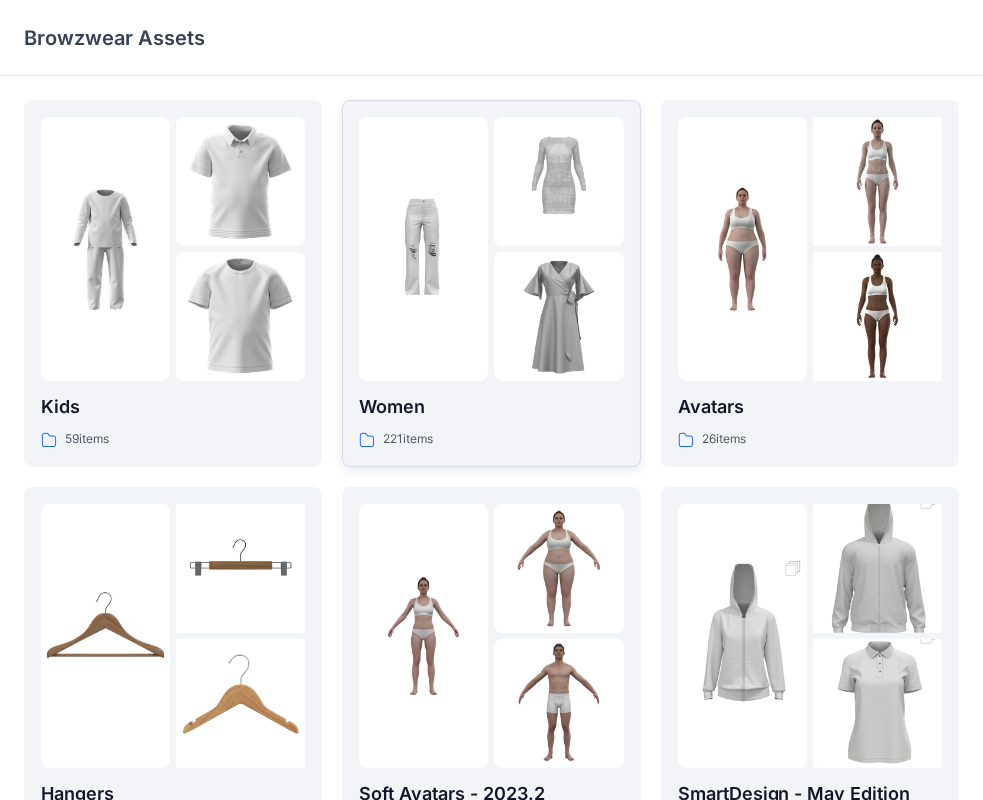 click at bounding box center [423, 249] 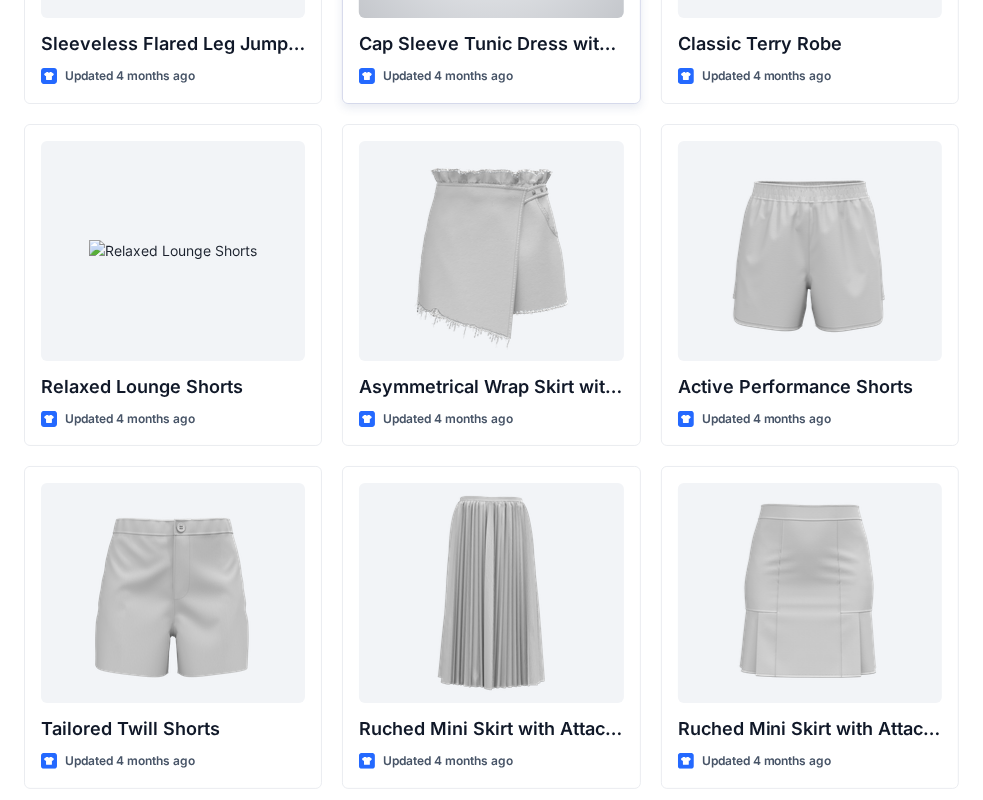 scroll, scrollTop: 4781, scrollLeft: 0, axis: vertical 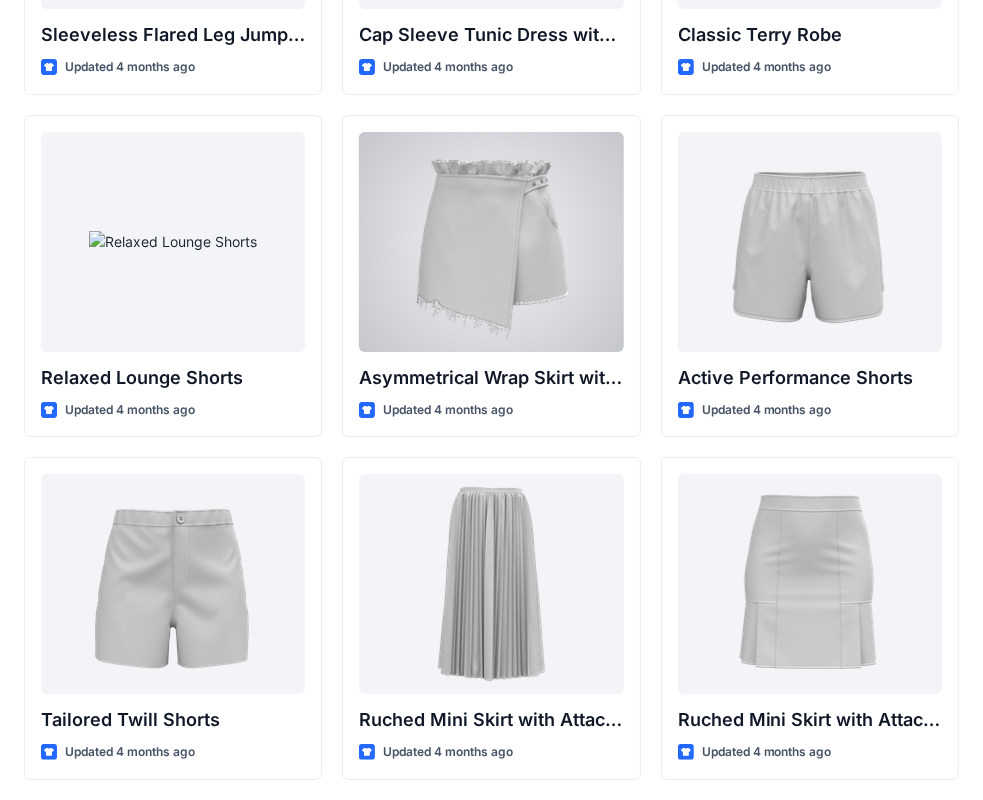 drag, startPoint x: 549, startPoint y: 301, endPoint x: 522, endPoint y: 305, distance: 27.294687 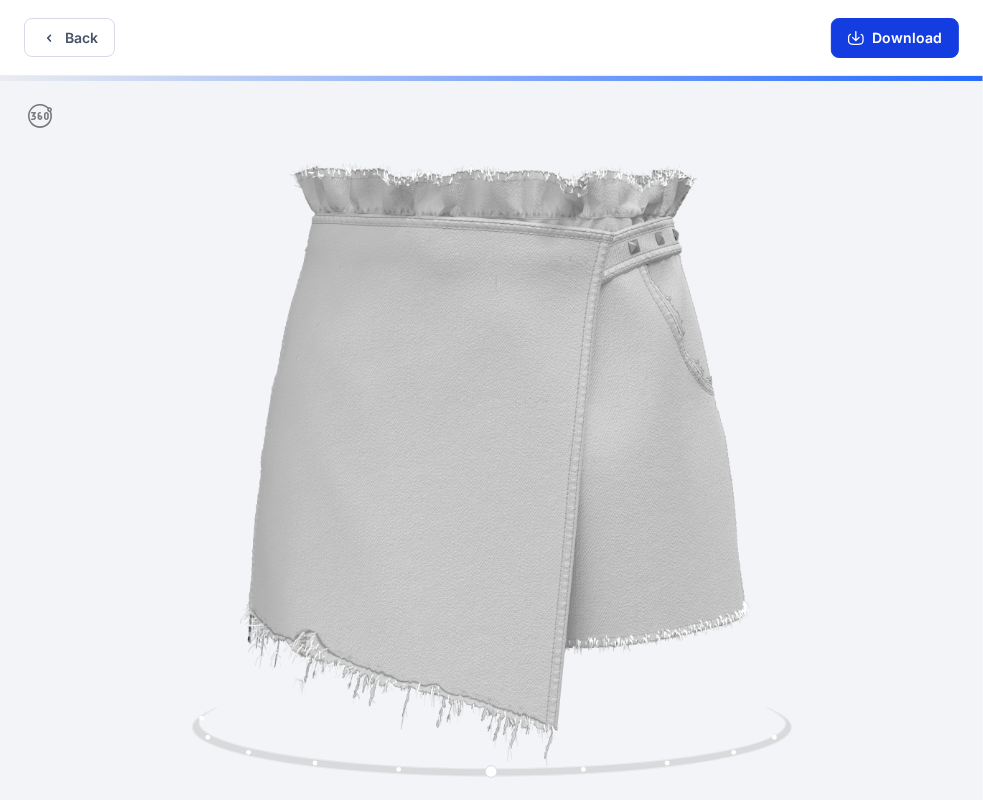 click on "Download" at bounding box center [895, 38] 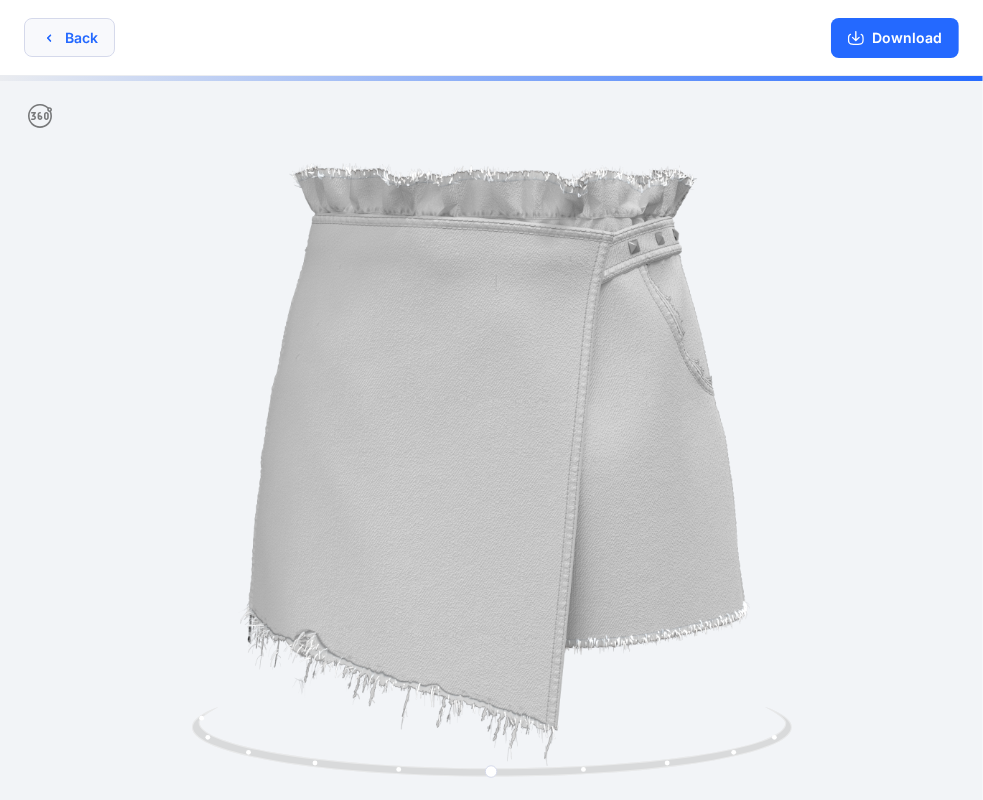 click on "Back" at bounding box center [69, 37] 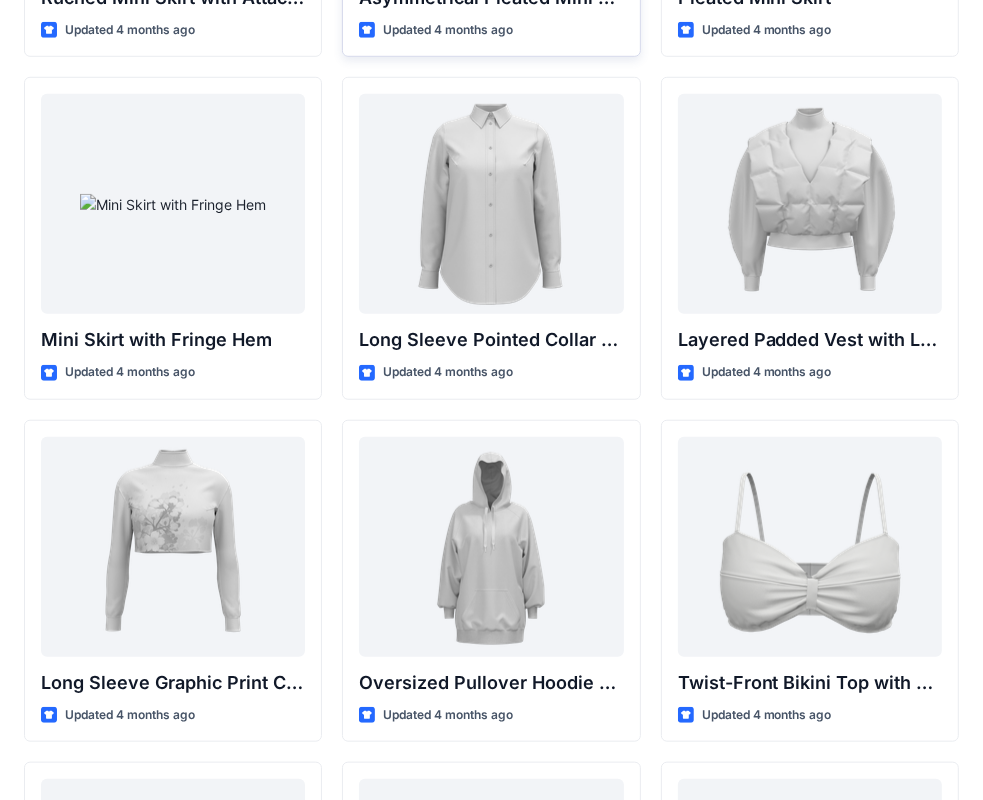scroll, scrollTop: 5850, scrollLeft: 0, axis: vertical 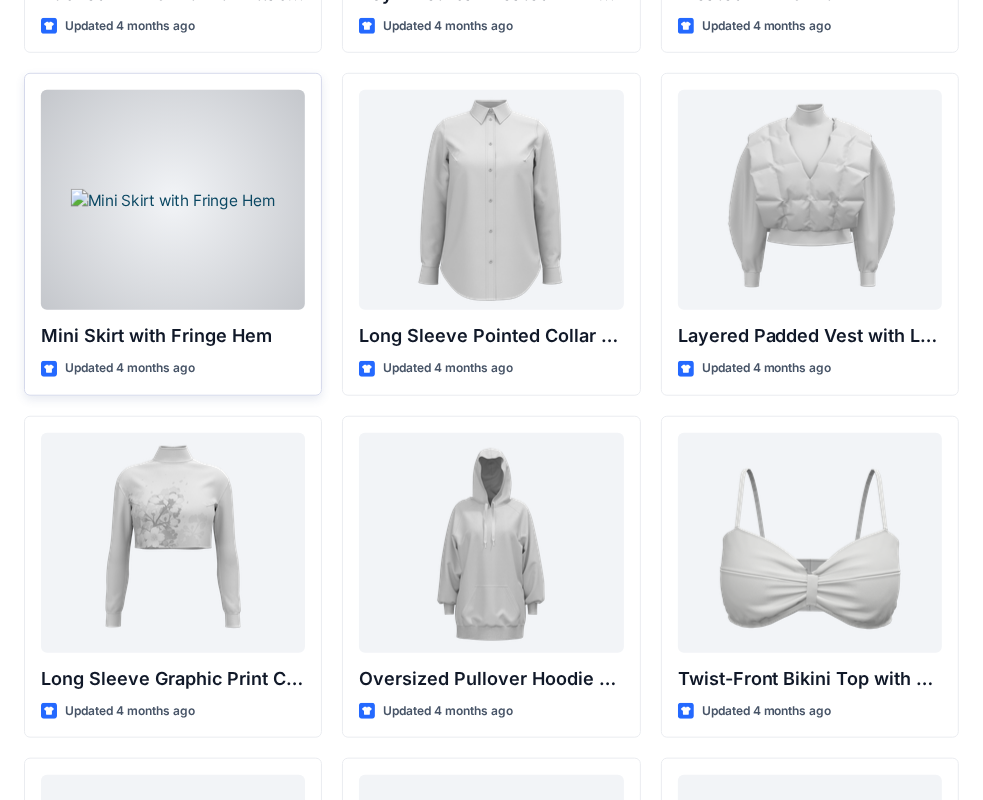 click at bounding box center [173, 200] 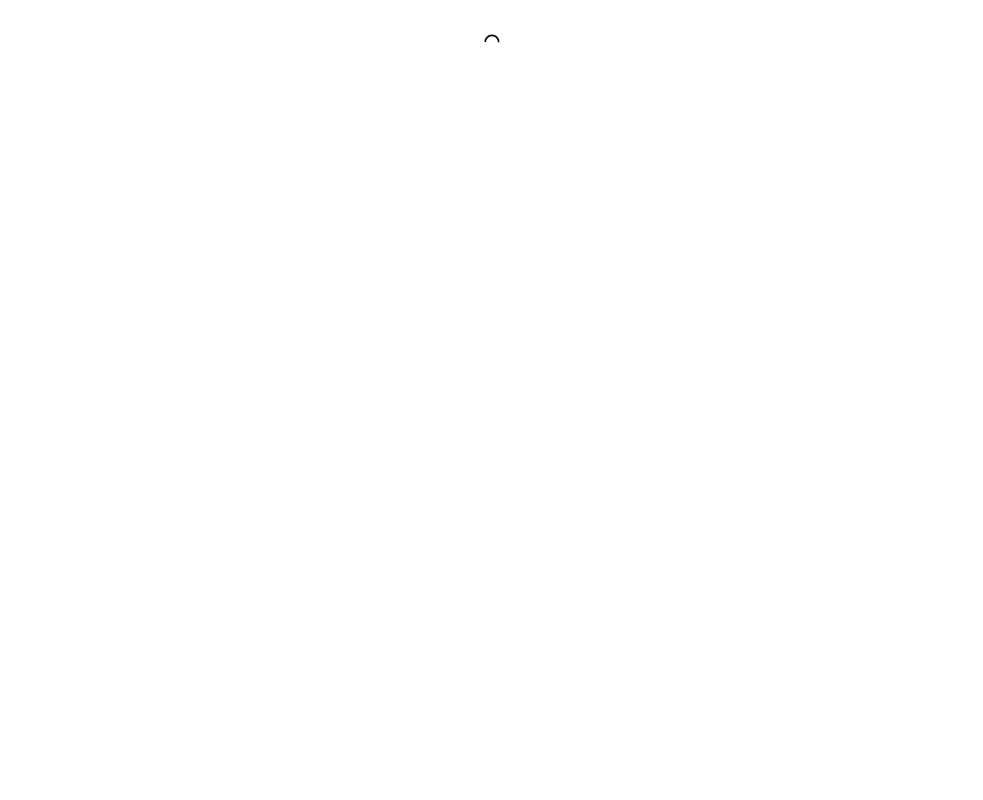 scroll, scrollTop: 0, scrollLeft: 0, axis: both 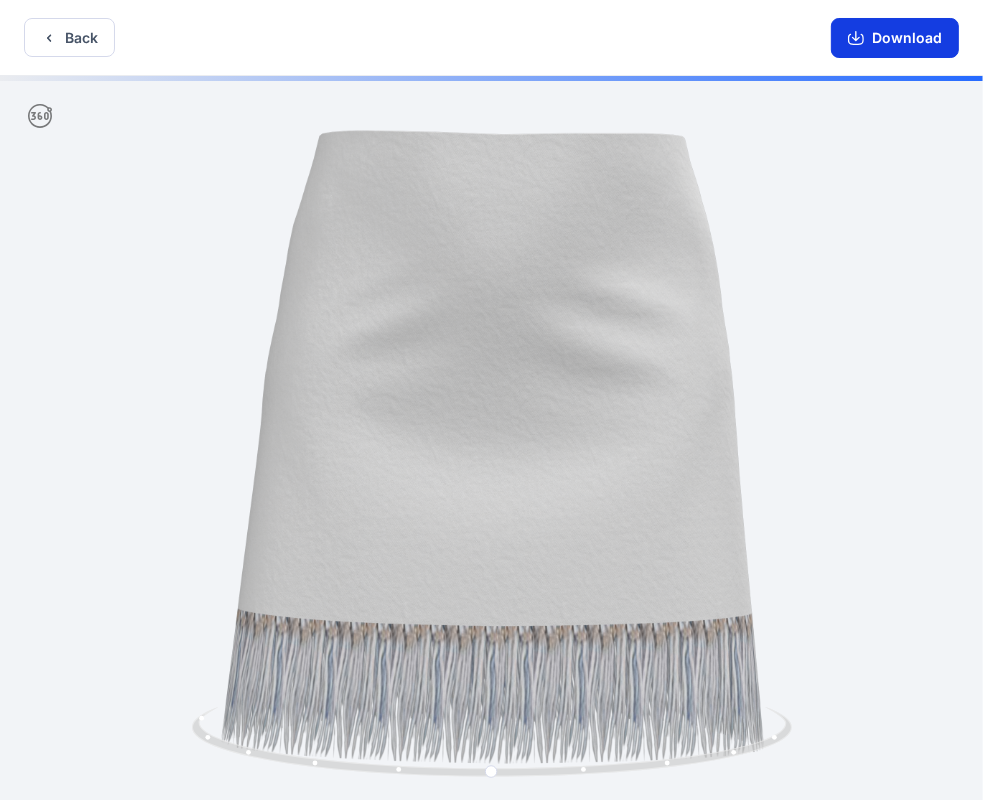 click on "Download" at bounding box center [895, 38] 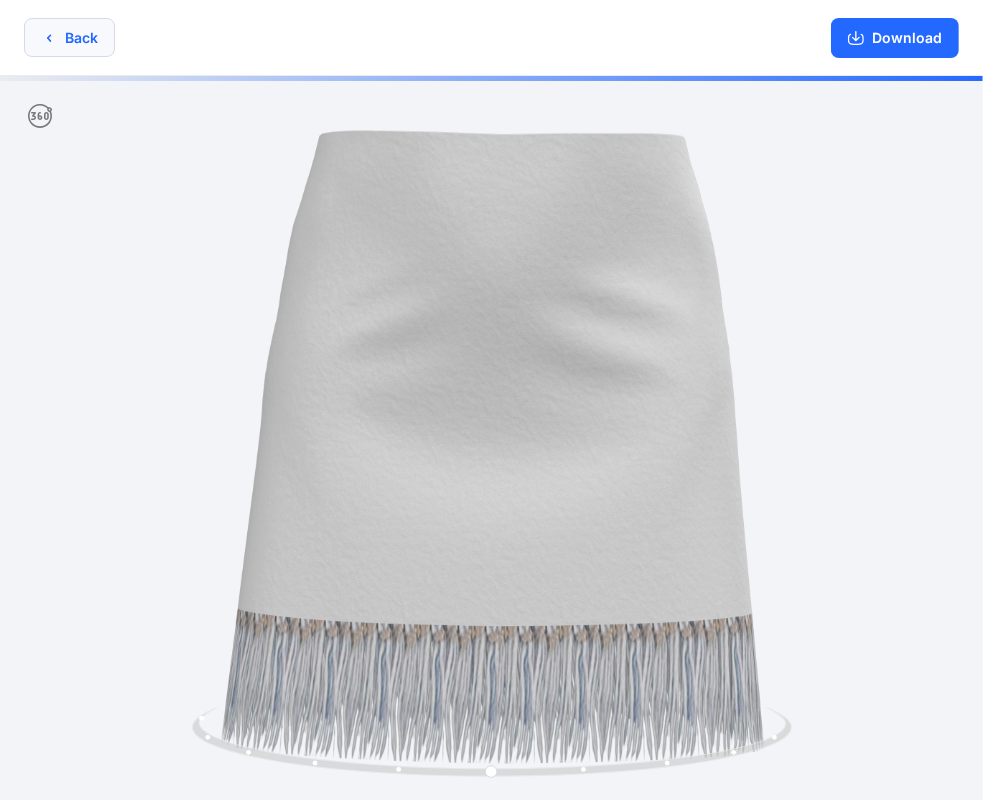 click on "Back" at bounding box center [69, 37] 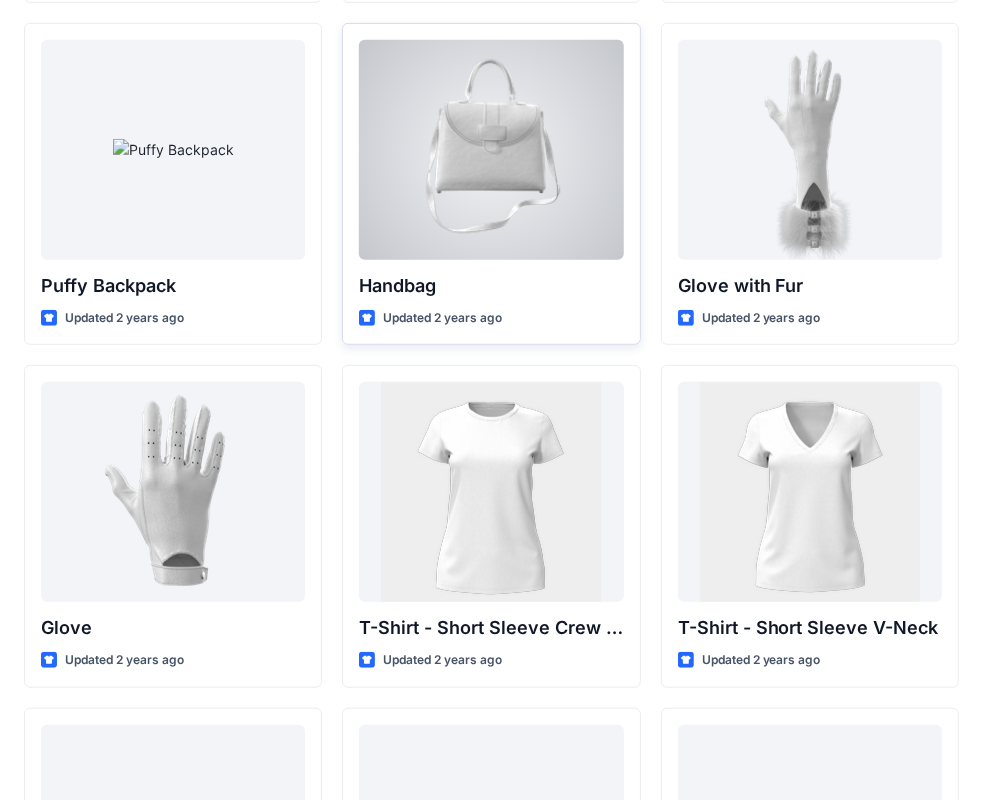 scroll, scrollTop: 15530, scrollLeft: 0, axis: vertical 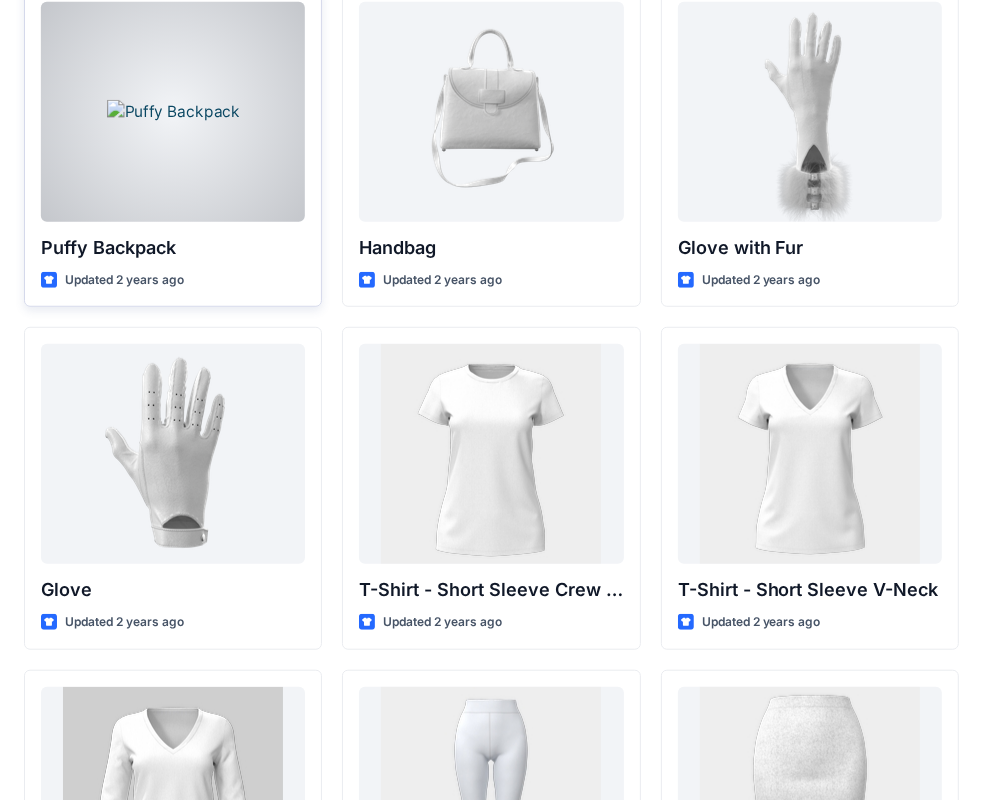 click at bounding box center [173, 112] 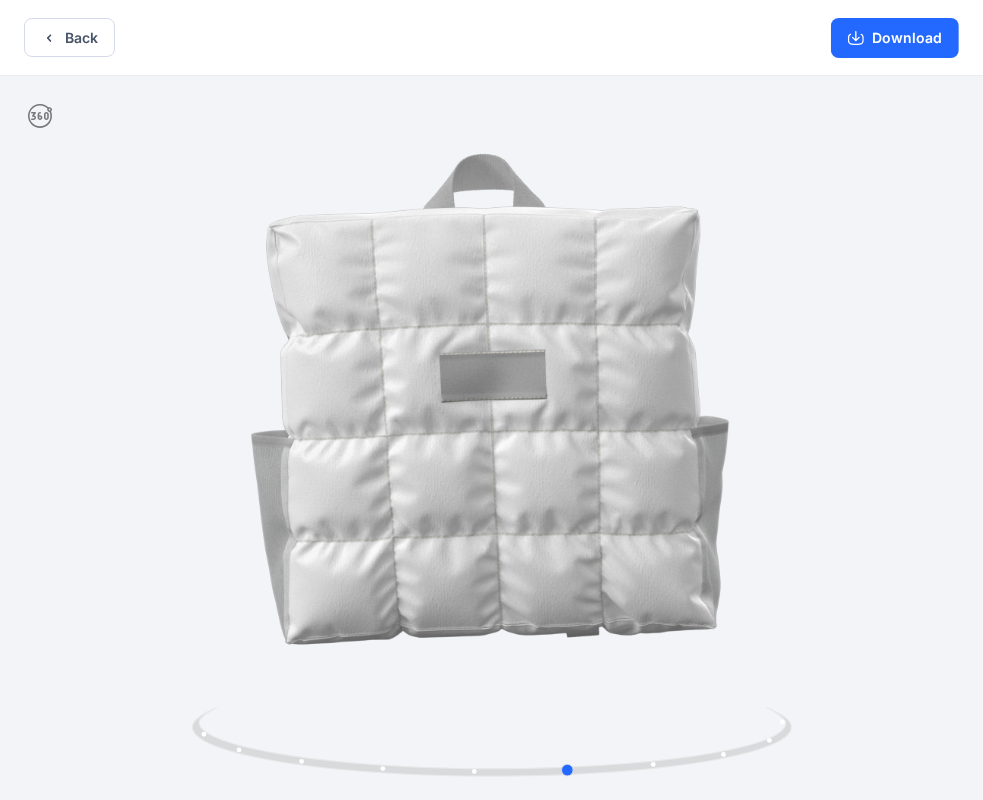drag, startPoint x: 480, startPoint y: 768, endPoint x: 564, endPoint y: 700, distance: 108.07405 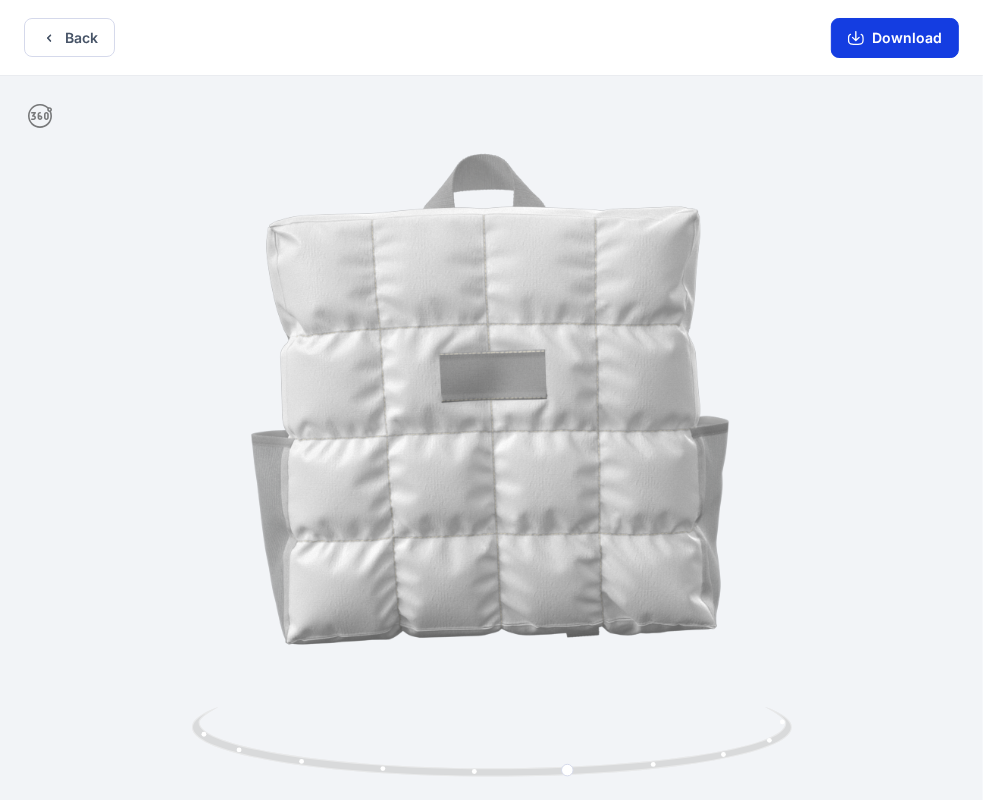 click on "Download" at bounding box center [895, 38] 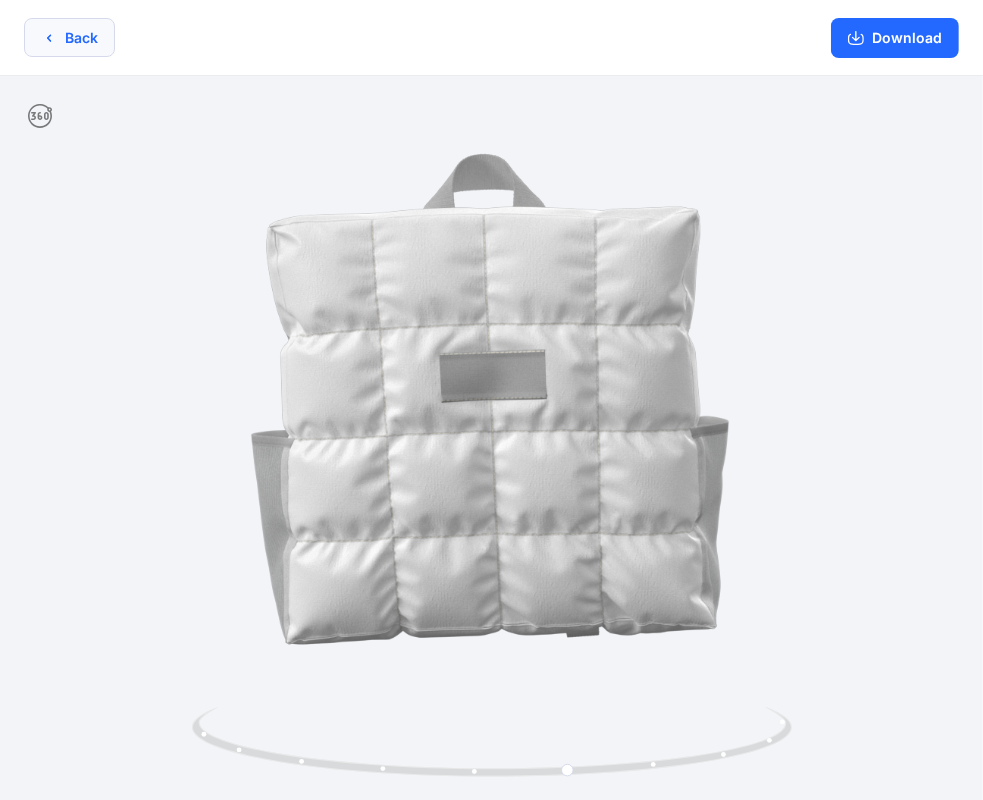 click on "Back" at bounding box center (69, 37) 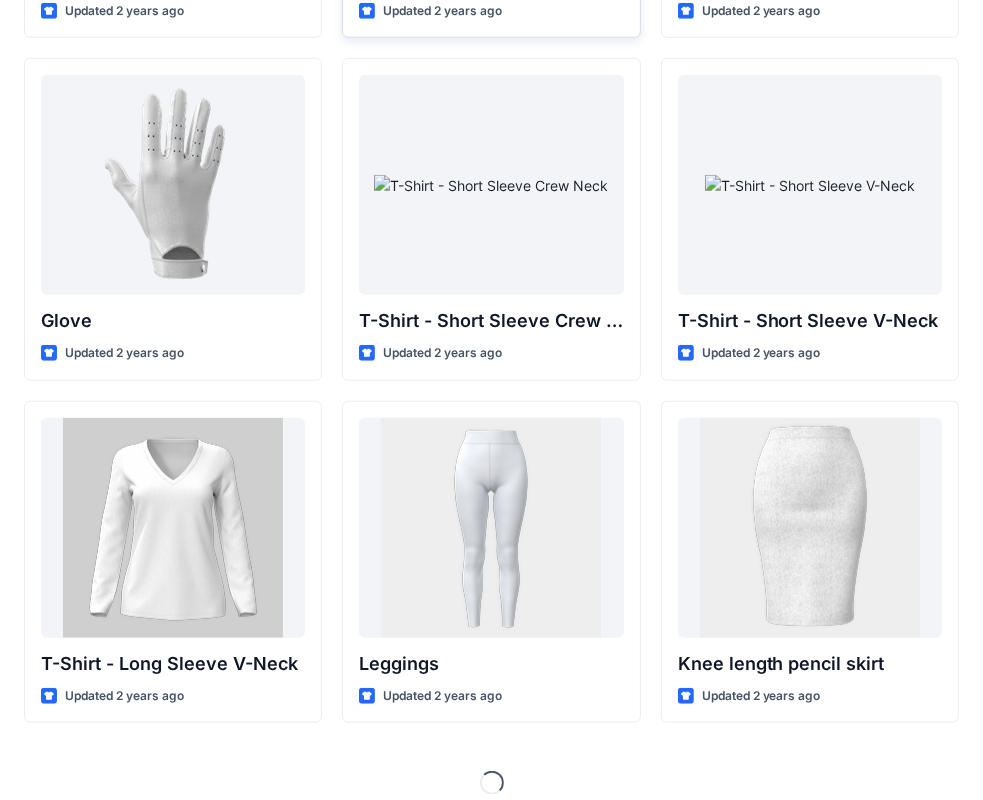 scroll, scrollTop: 15199, scrollLeft: 0, axis: vertical 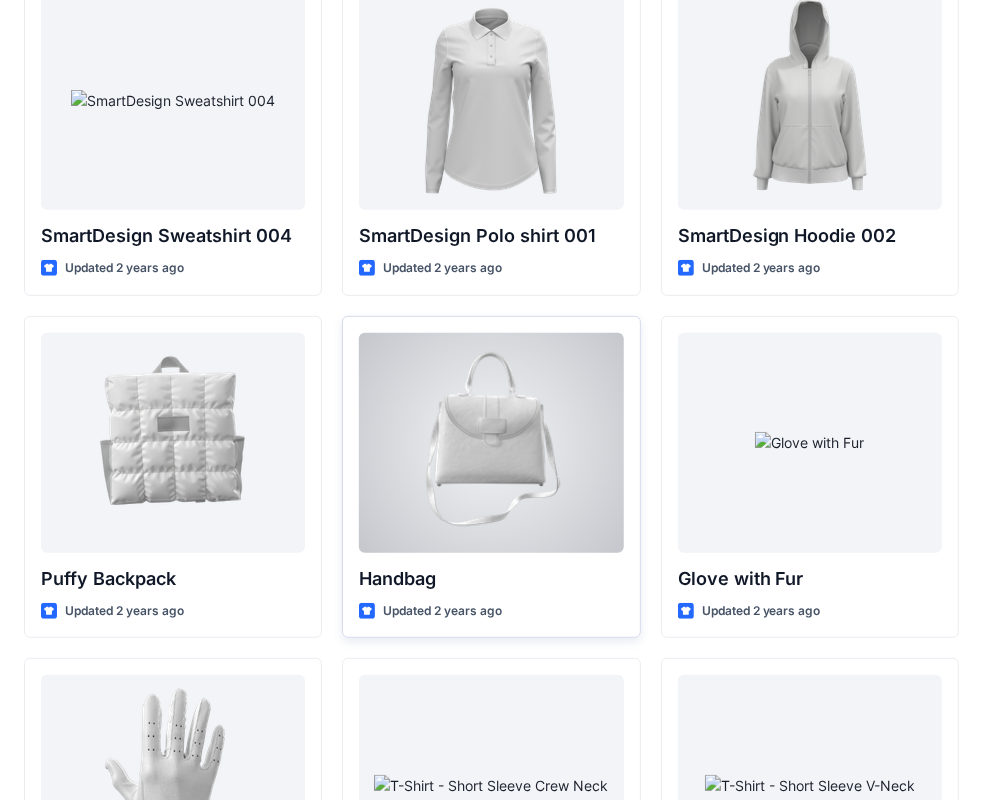 click at bounding box center [491, 443] 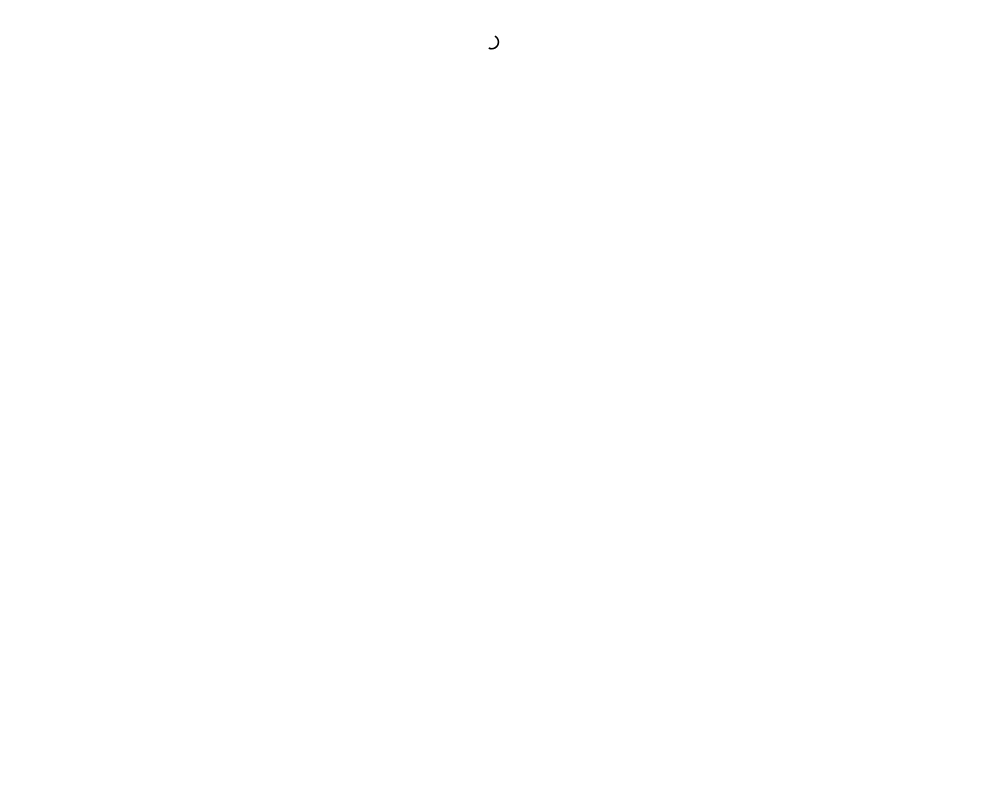 scroll, scrollTop: 0, scrollLeft: 0, axis: both 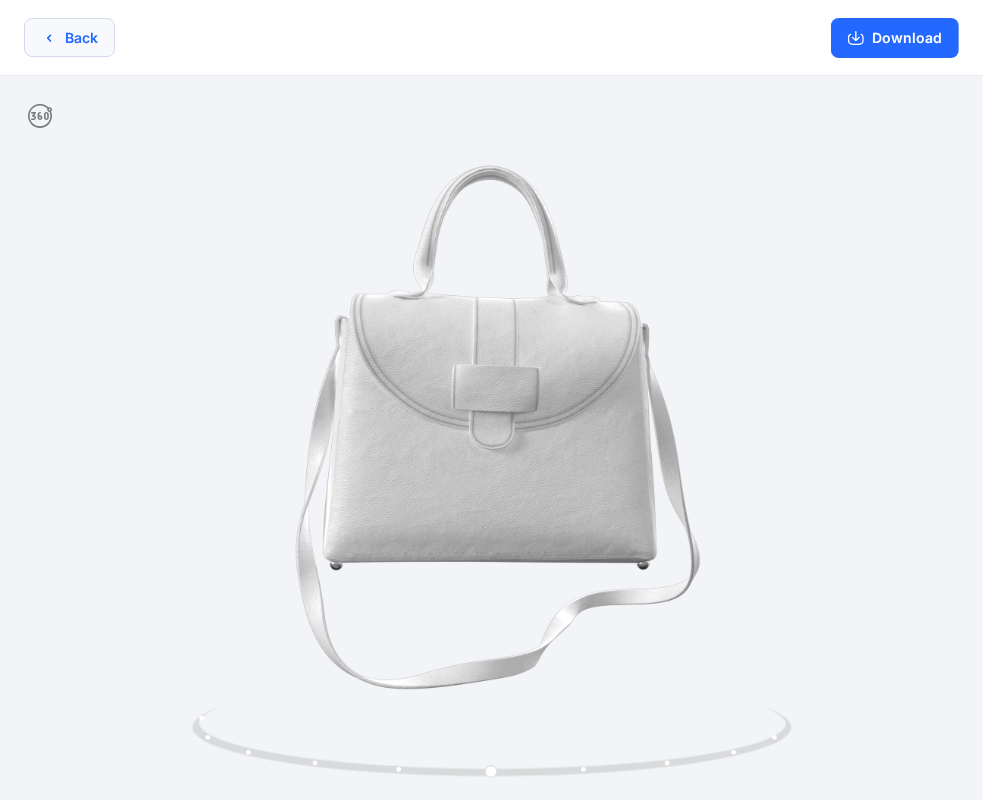 click on "Back" at bounding box center (69, 37) 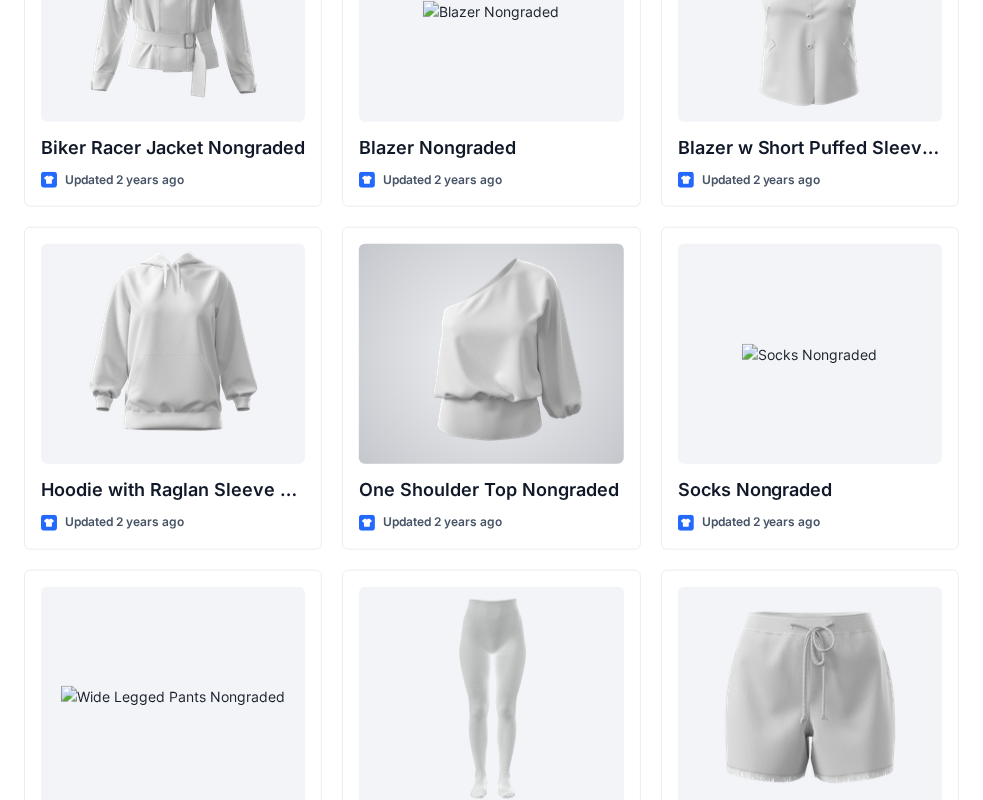 scroll, scrollTop: 21204, scrollLeft: 0, axis: vertical 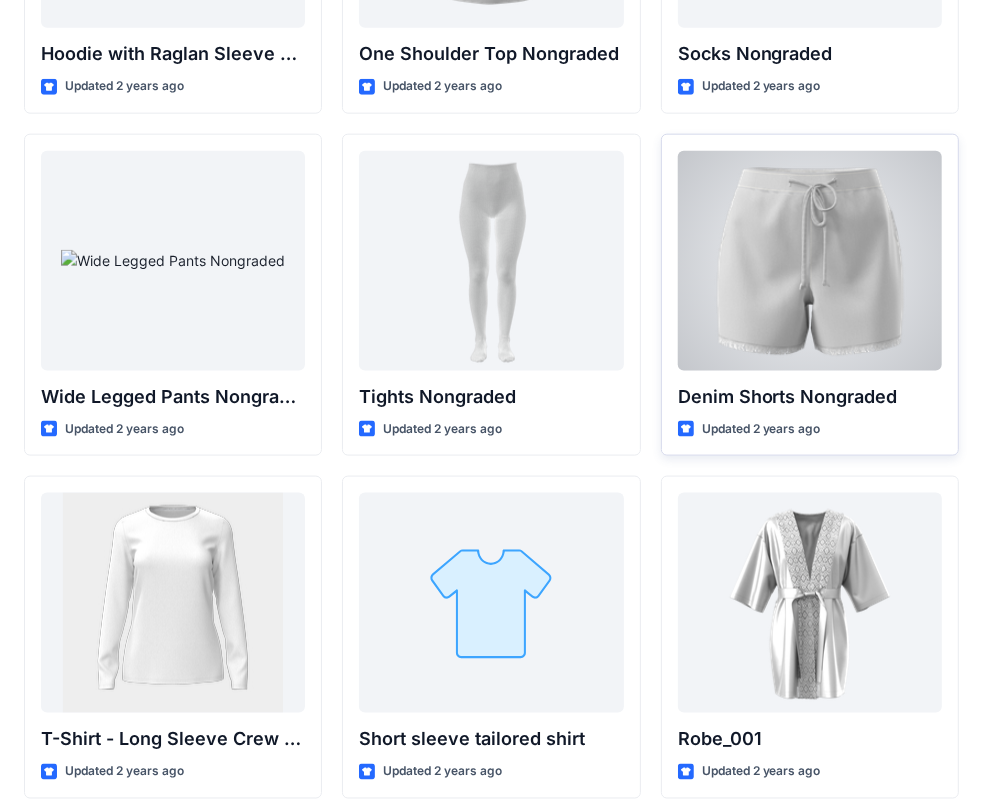 click at bounding box center [810, 261] 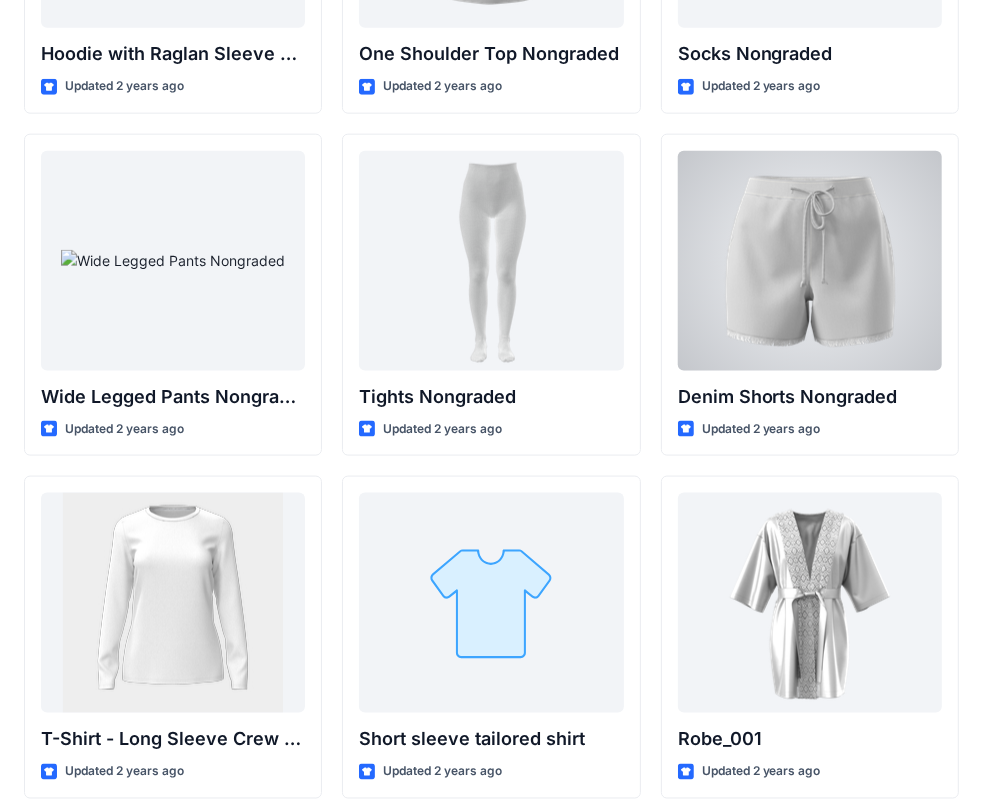 scroll, scrollTop: 0, scrollLeft: 0, axis: both 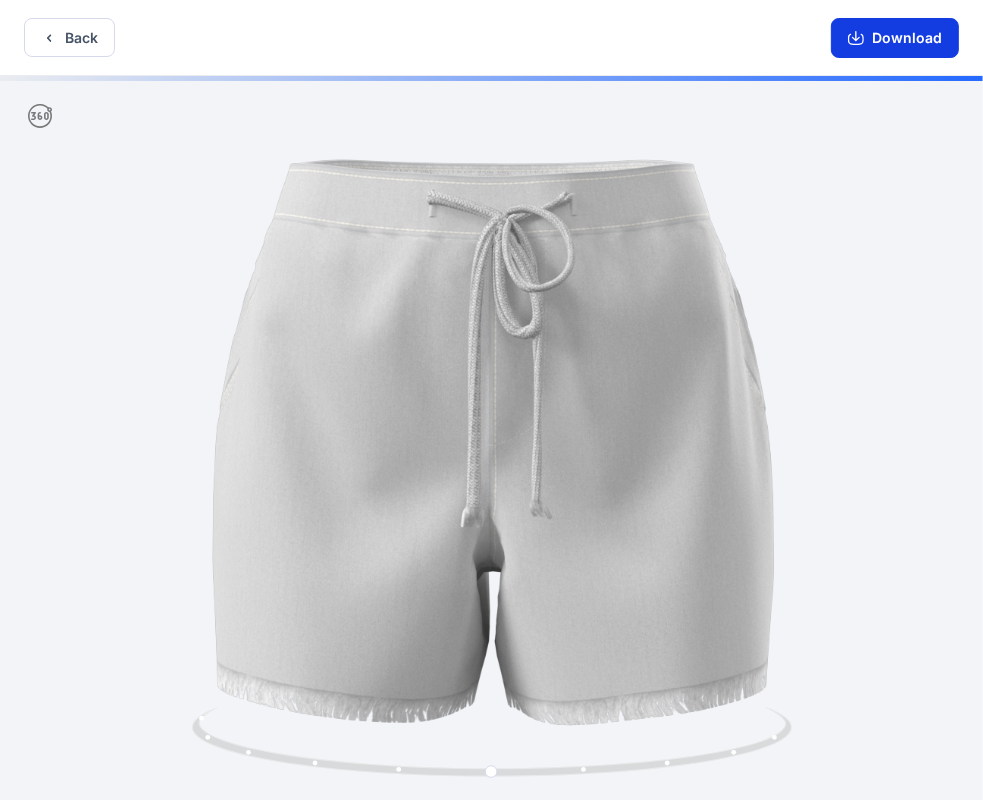 click on "Download" at bounding box center (895, 38) 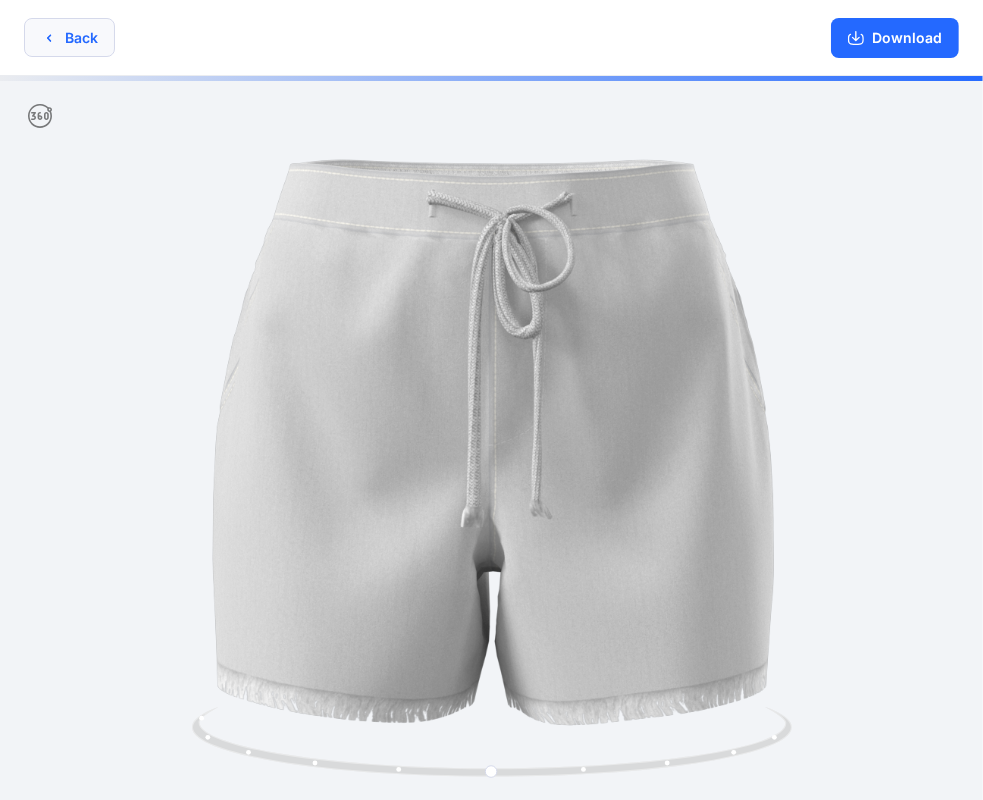 click on "Back" at bounding box center (69, 37) 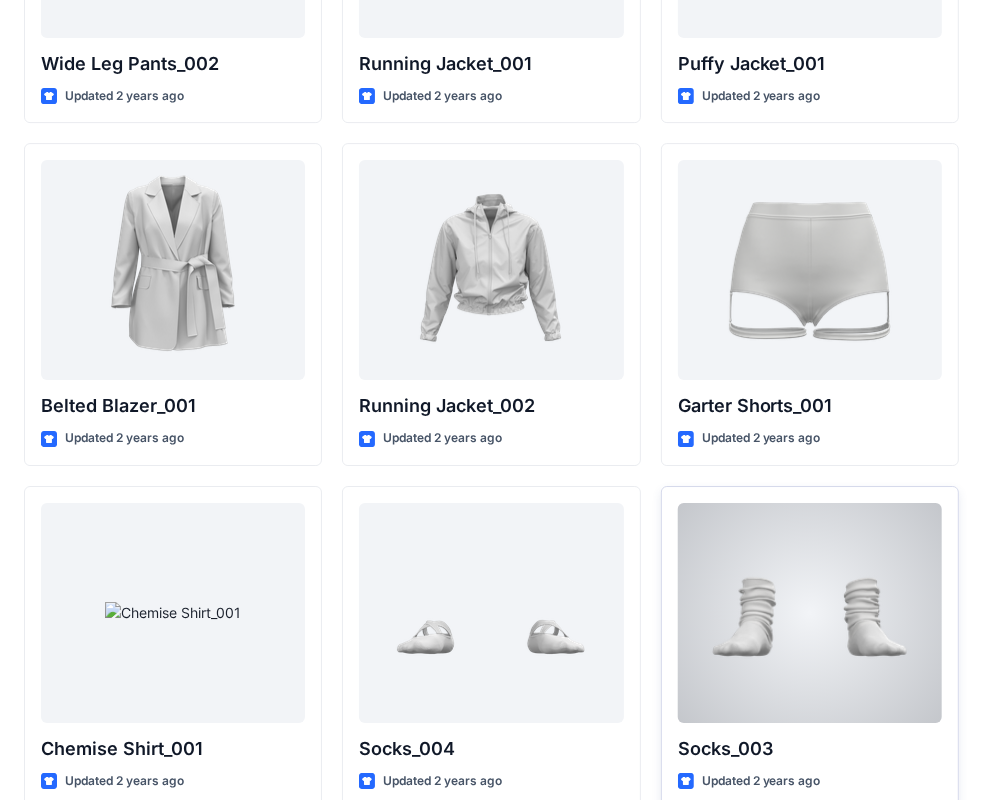 scroll, scrollTop: 23923, scrollLeft: 0, axis: vertical 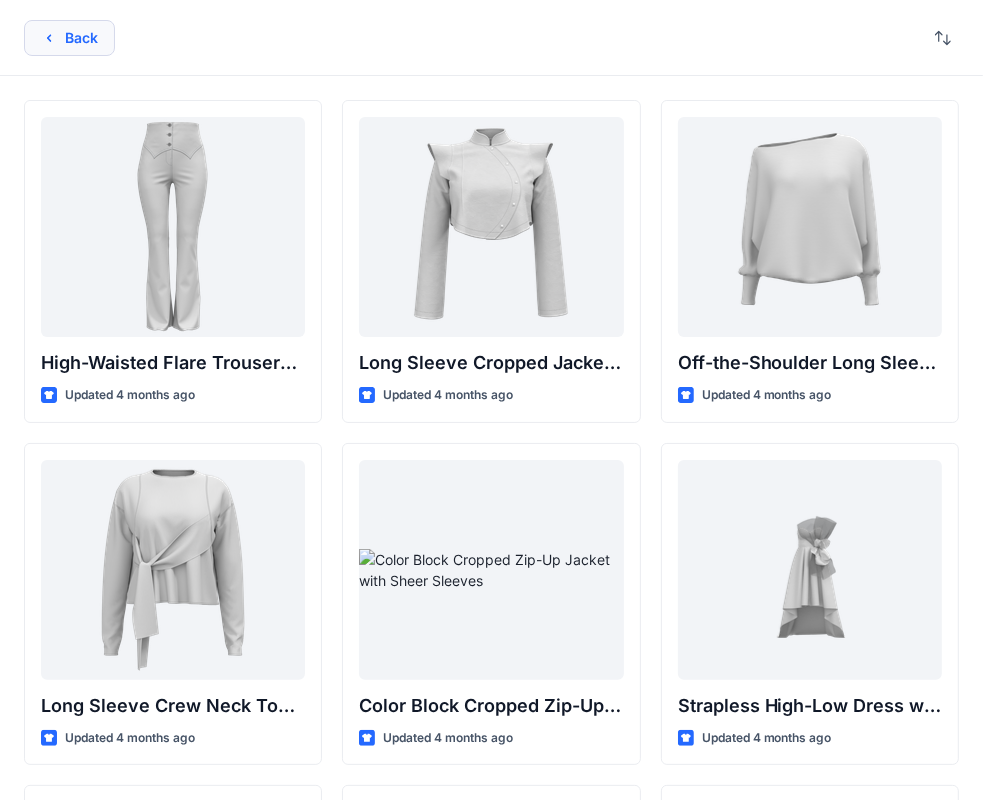 click on "Back" at bounding box center [69, 38] 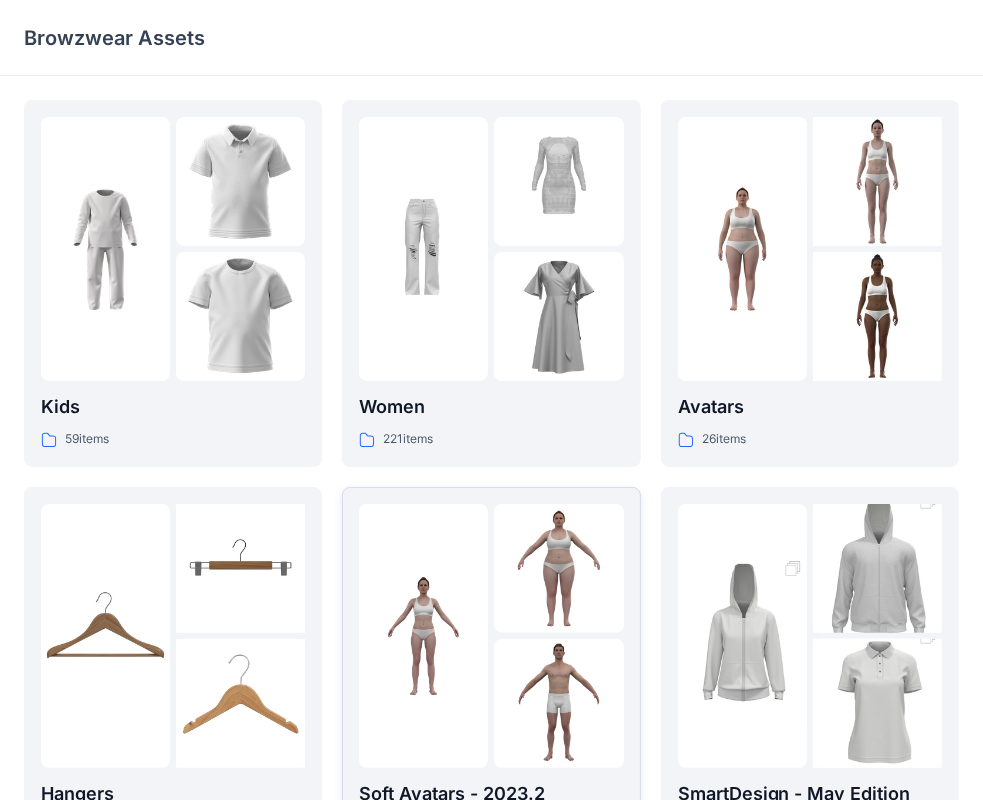 scroll, scrollTop: 496, scrollLeft: 0, axis: vertical 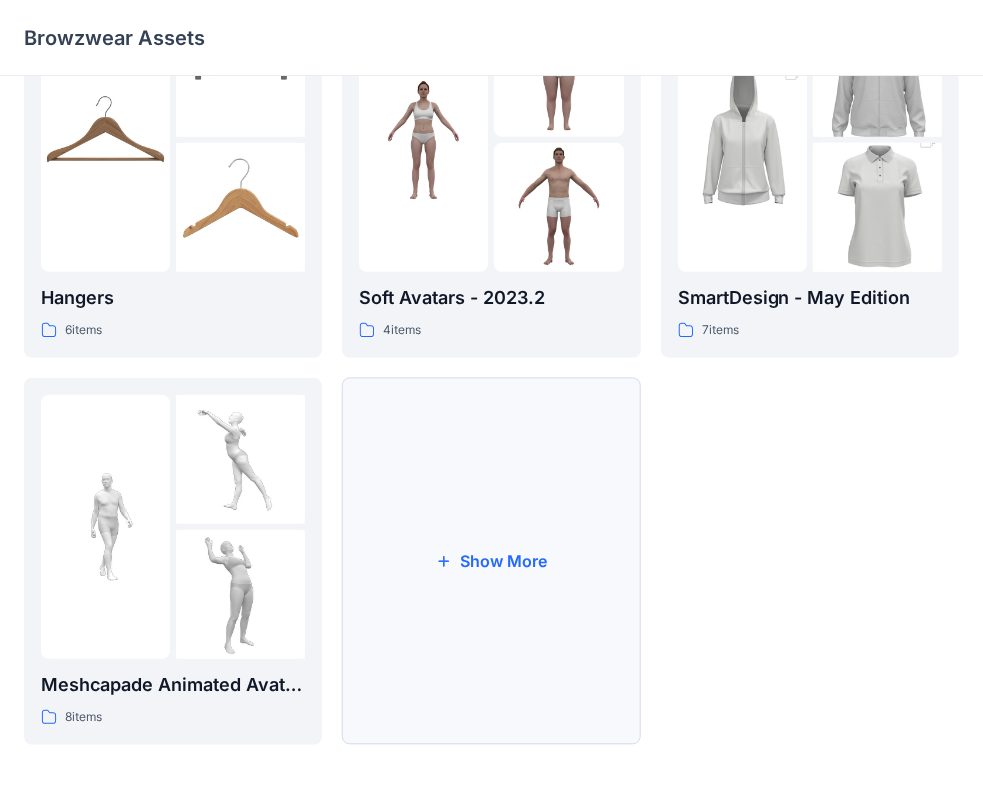 click on "Show More" at bounding box center (491, 561) 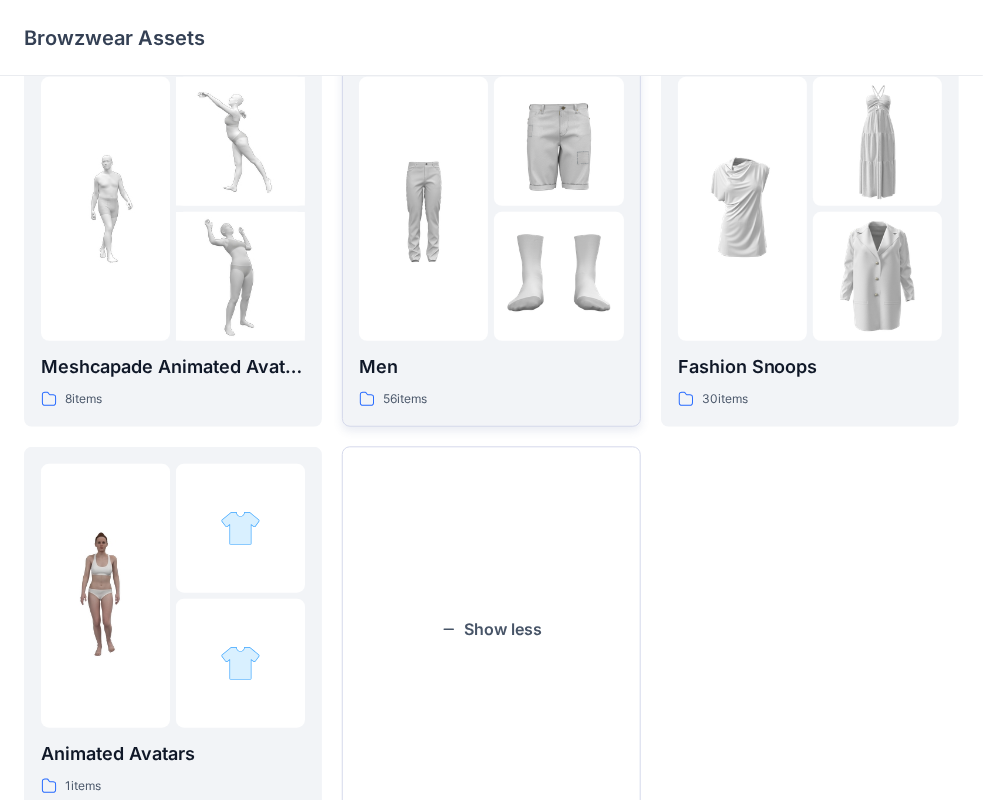 scroll, scrollTop: 884, scrollLeft: 0, axis: vertical 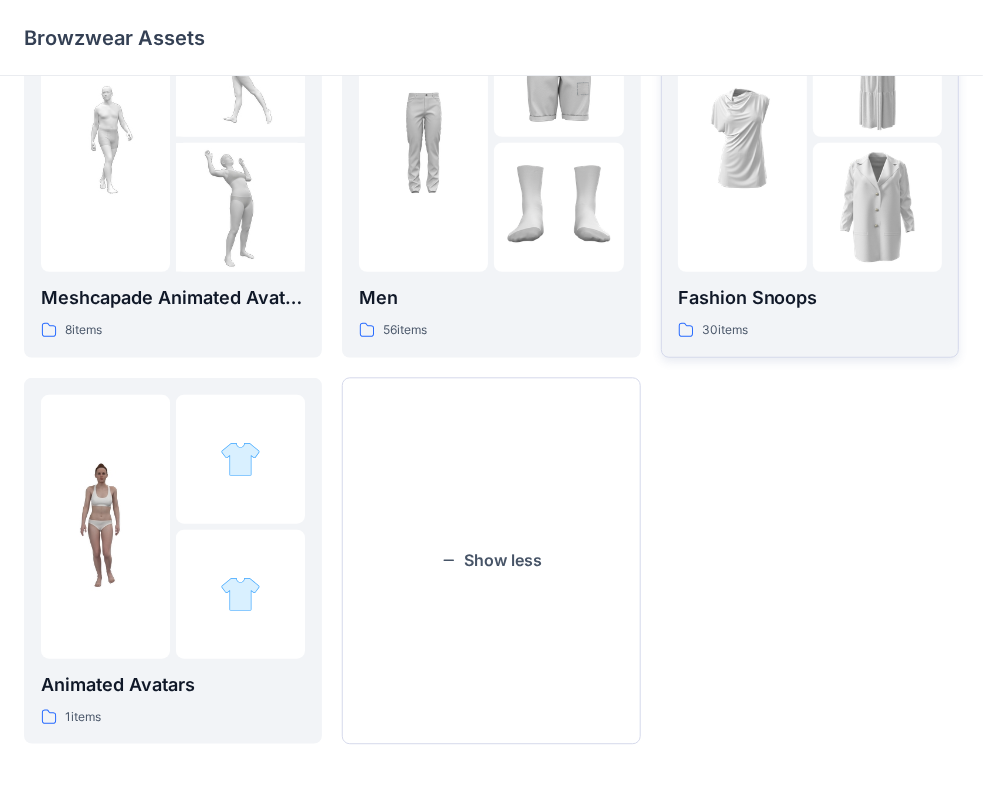click at bounding box center [742, 140] 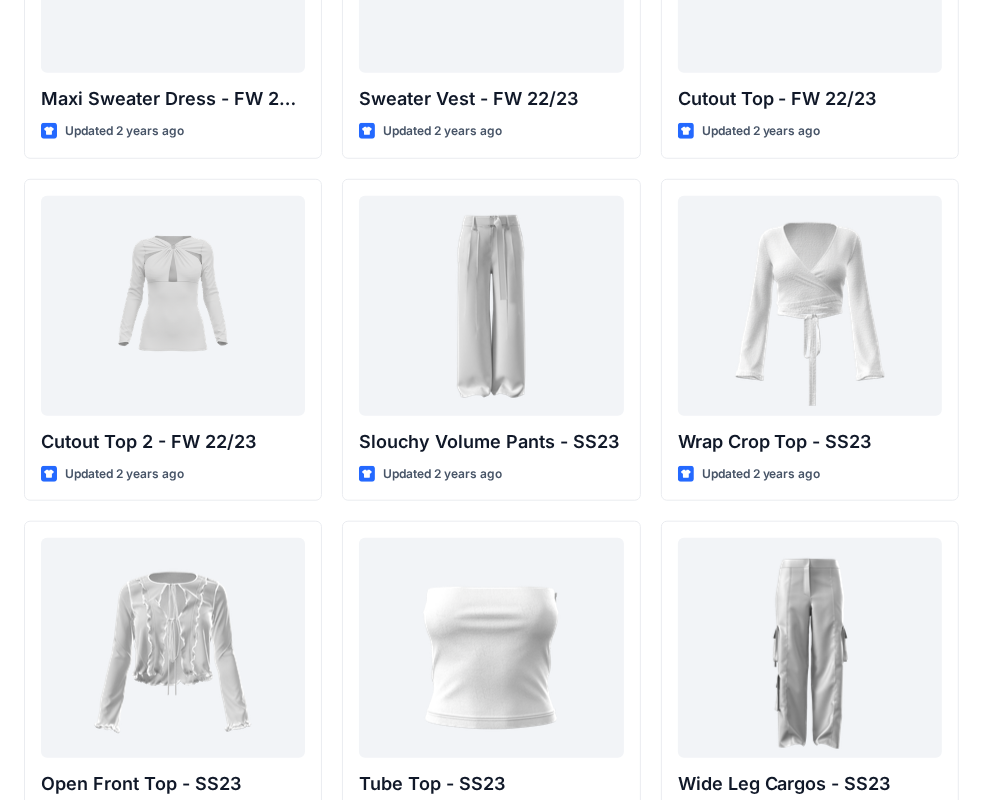 scroll, scrollTop: 944, scrollLeft: 0, axis: vertical 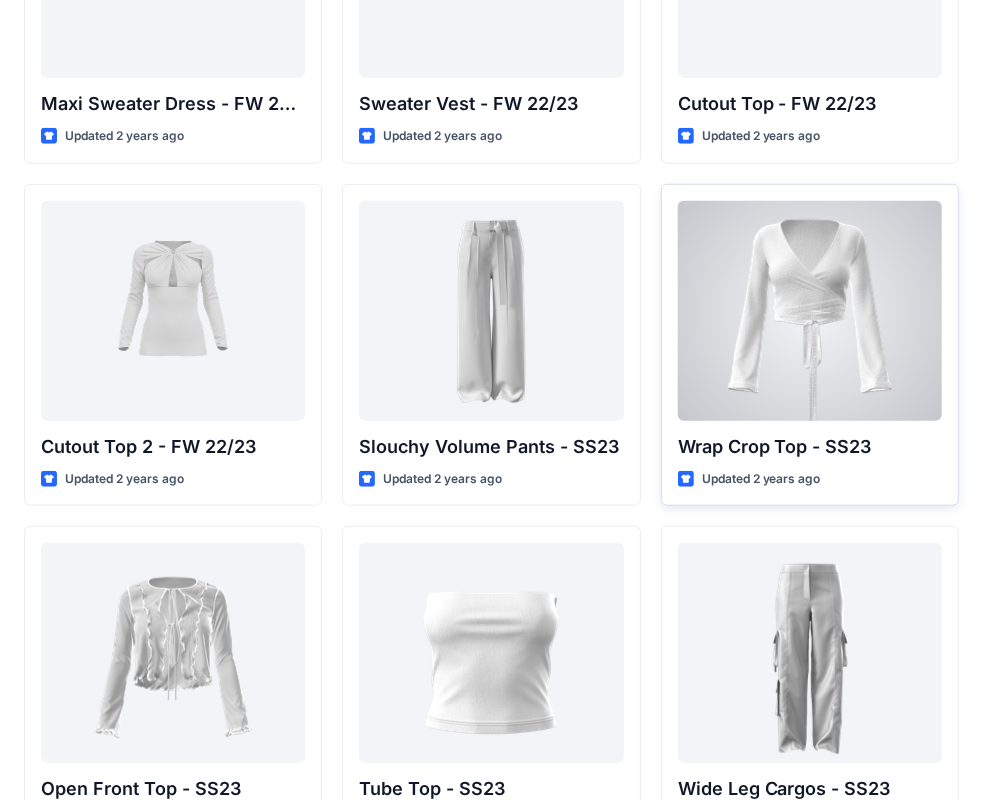 click at bounding box center (810, 311) 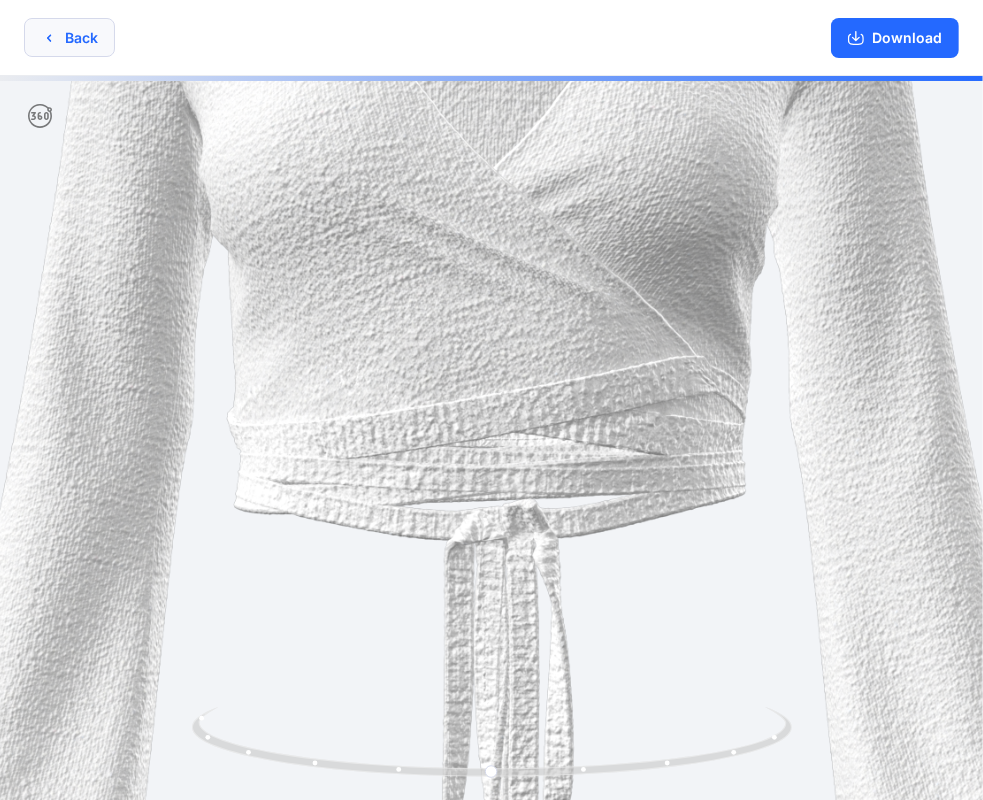 click on "Back" at bounding box center (69, 37) 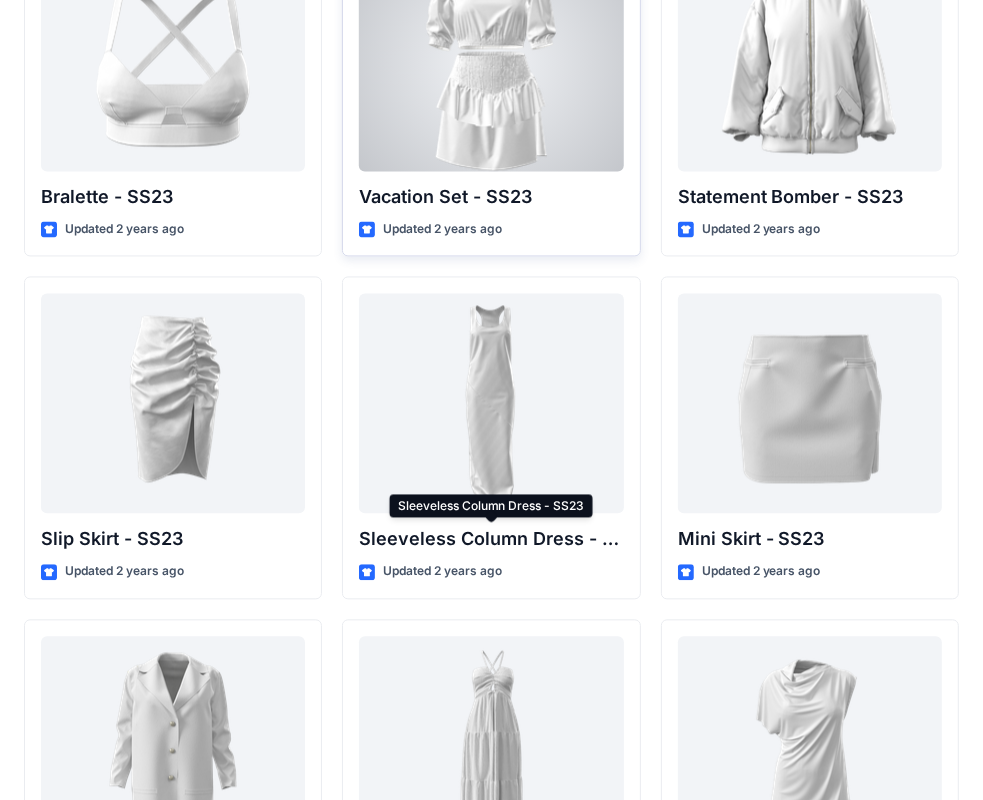 scroll, scrollTop: 2725, scrollLeft: 0, axis: vertical 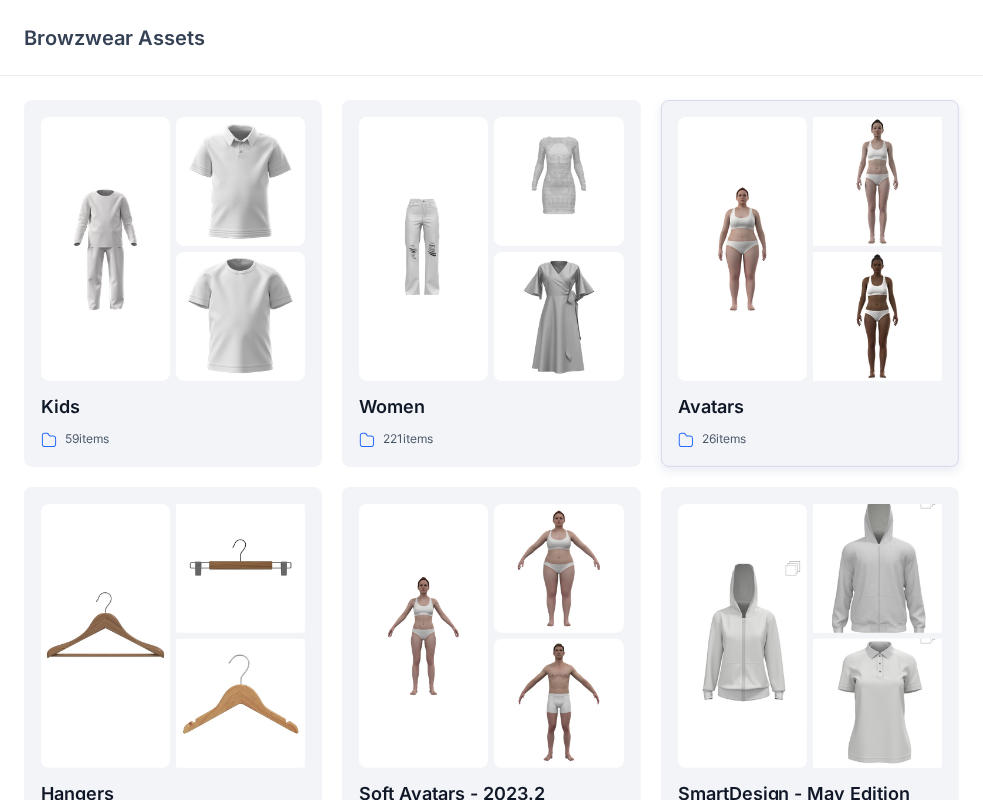 click at bounding box center (742, 249) 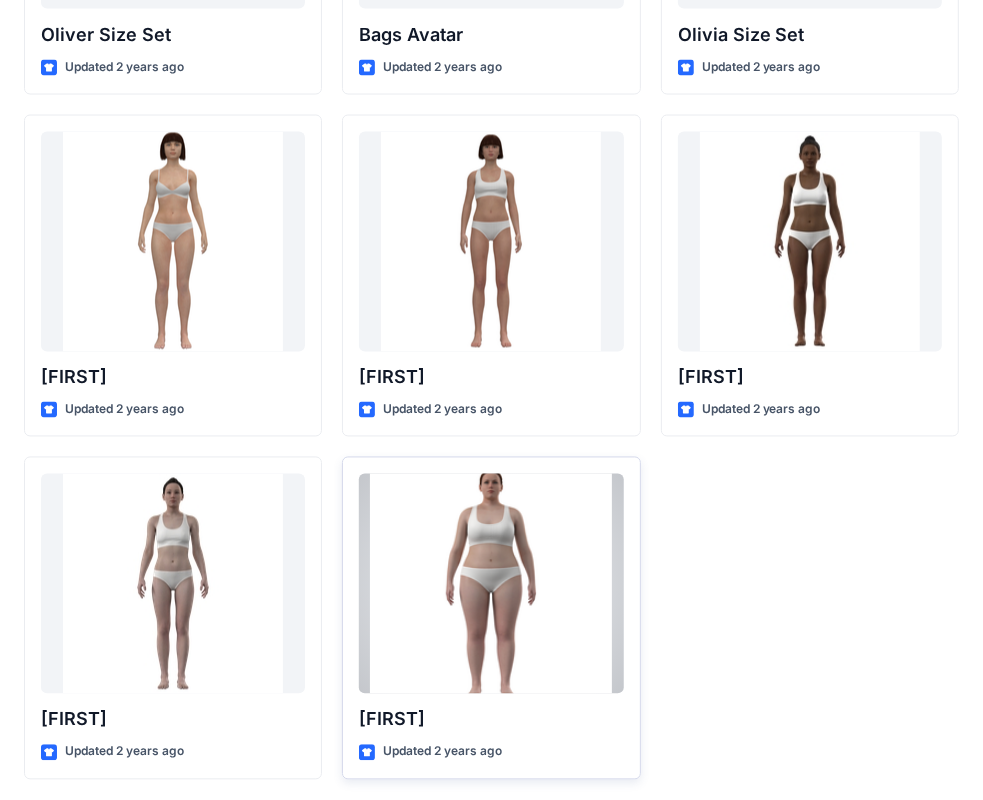 scroll, scrollTop: 1883, scrollLeft: 0, axis: vertical 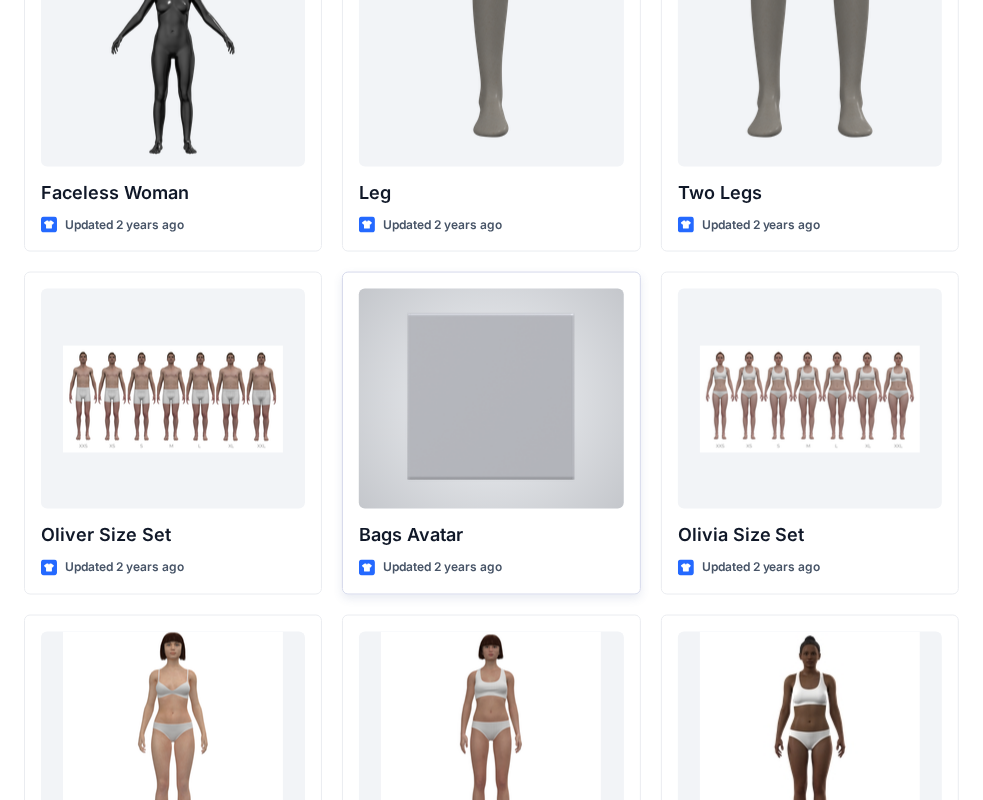 click at bounding box center (491, 399) 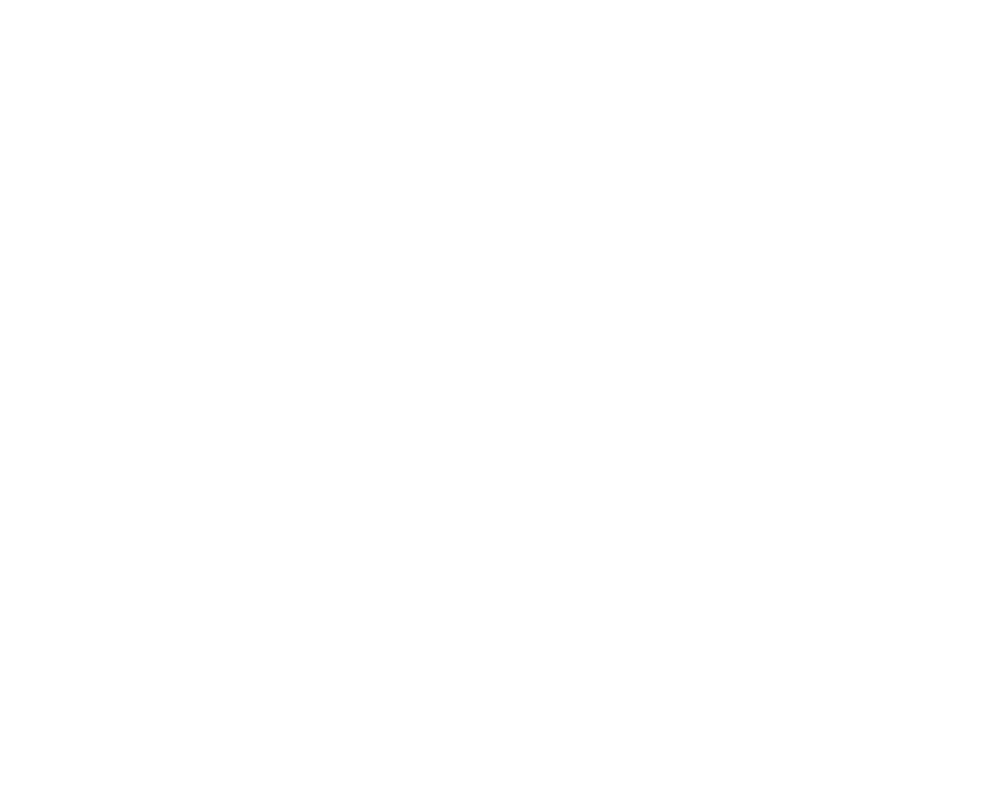 scroll, scrollTop: 0, scrollLeft: 0, axis: both 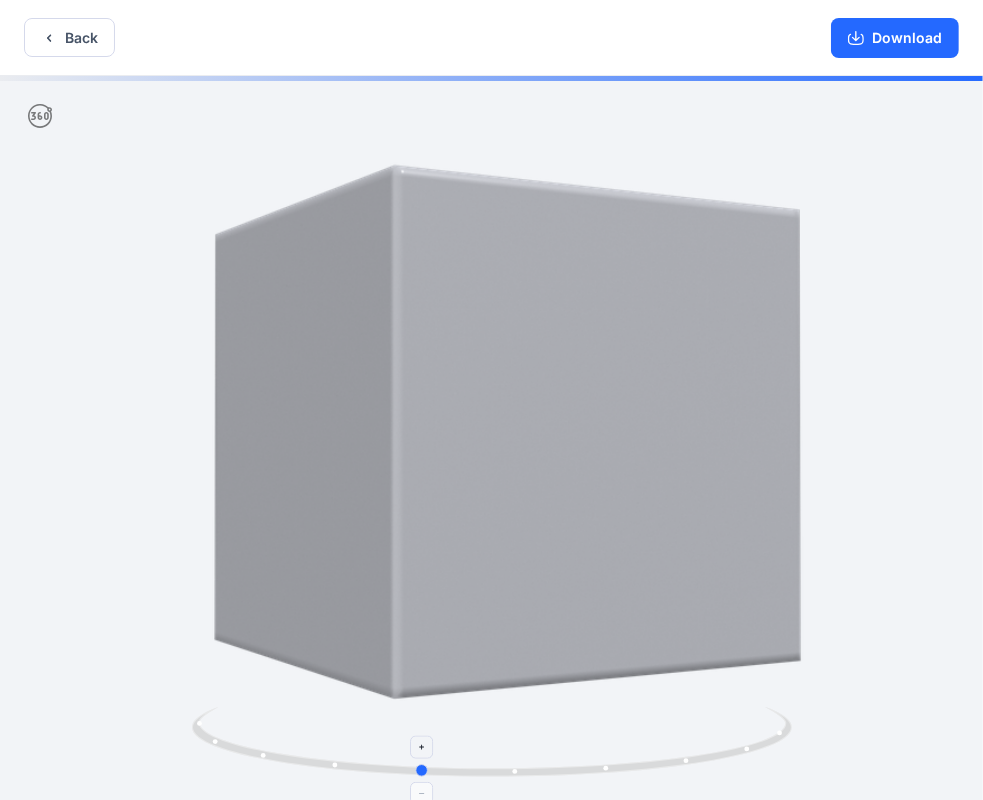 drag, startPoint x: 490, startPoint y: 771, endPoint x: 418, endPoint y: 761, distance: 72.691124 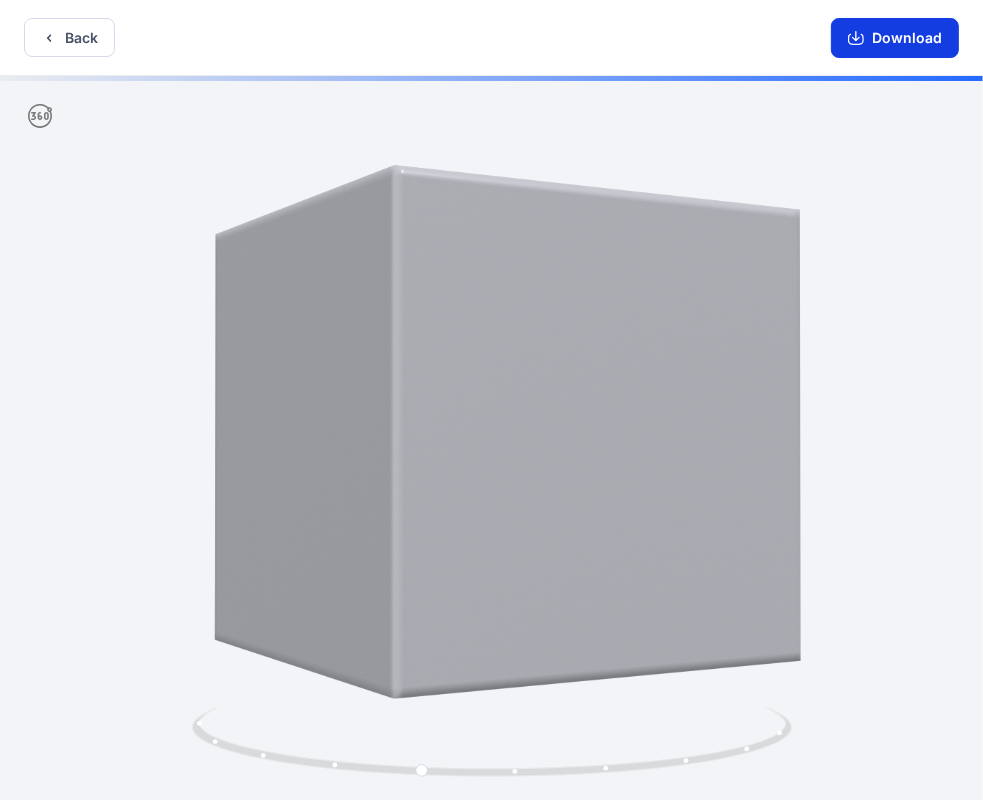 click on "Download" at bounding box center [895, 38] 